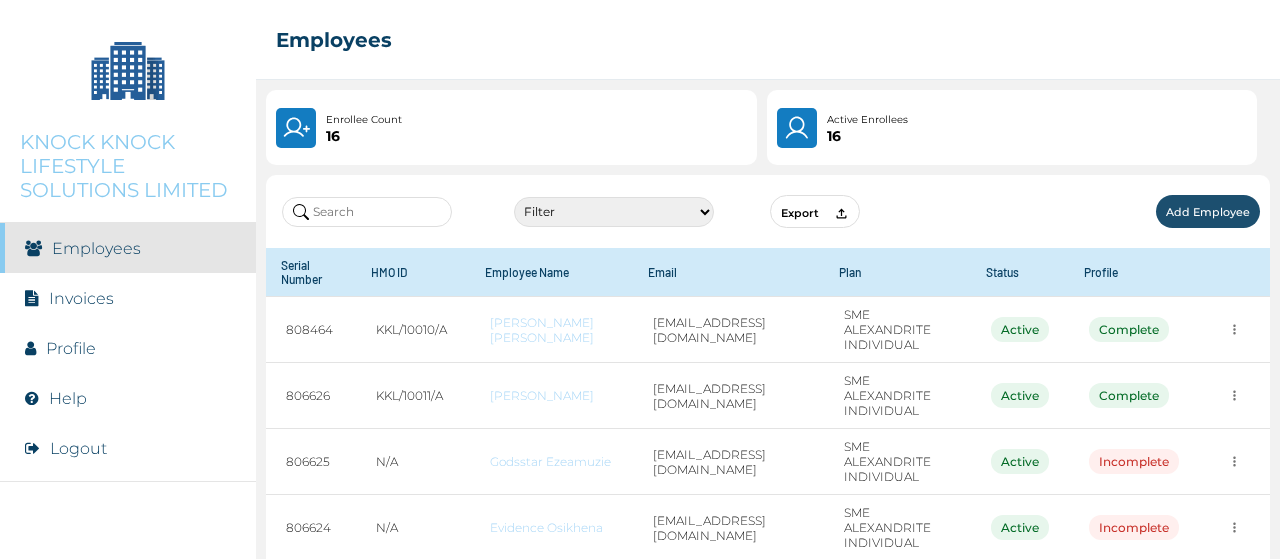 scroll, scrollTop: 0, scrollLeft: 0, axis: both 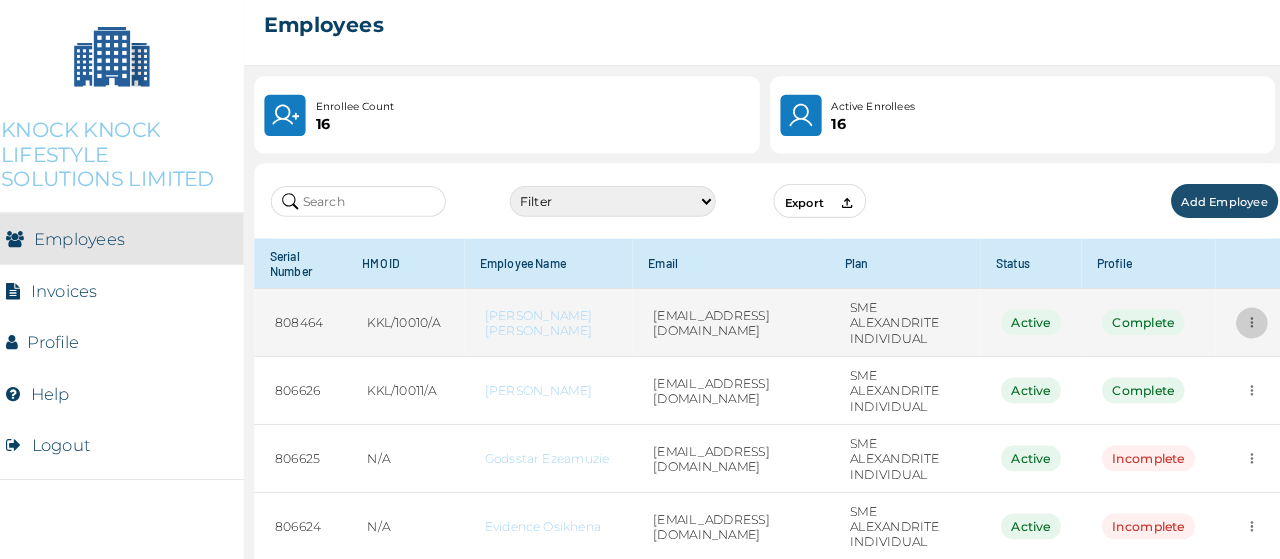 click at bounding box center (1234, 329) 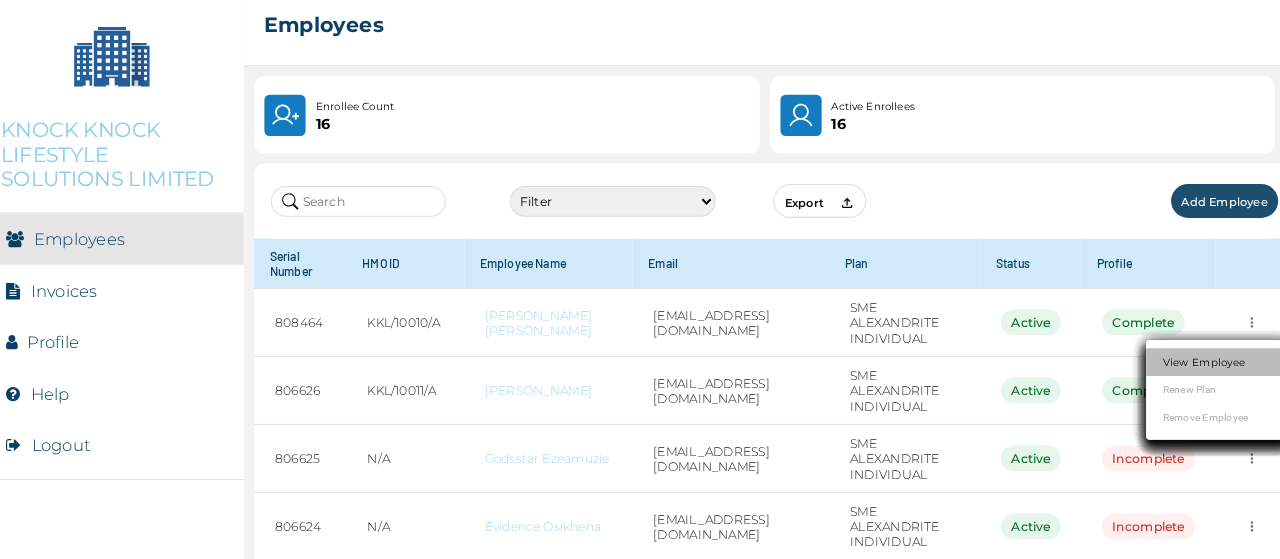 click on "View Employee" at bounding box center [1188, 367] 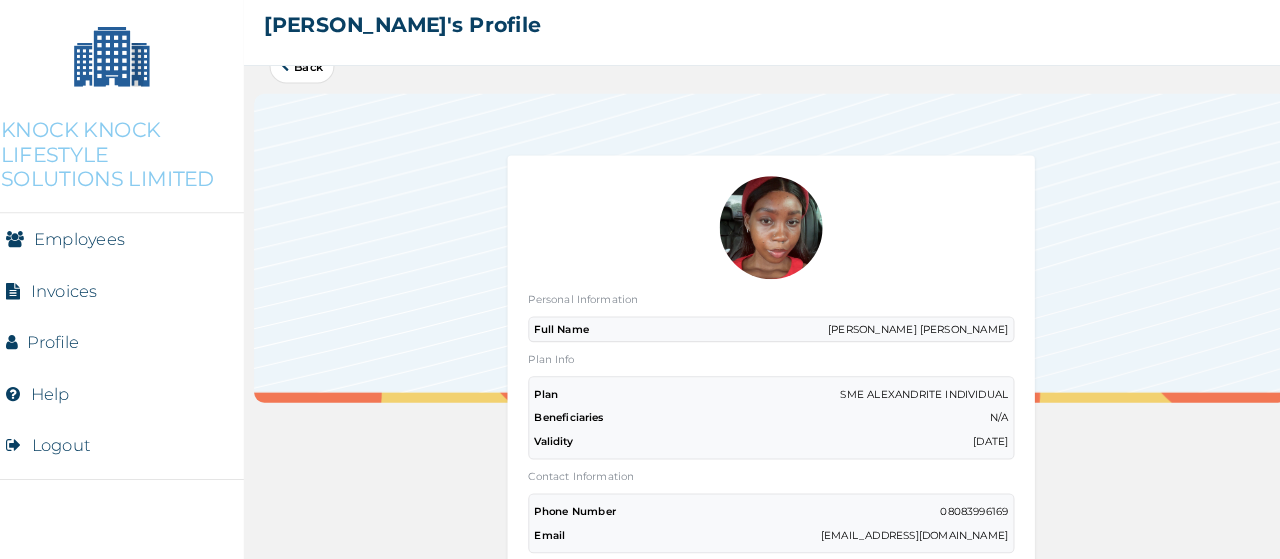 scroll, scrollTop: 32, scrollLeft: 0, axis: vertical 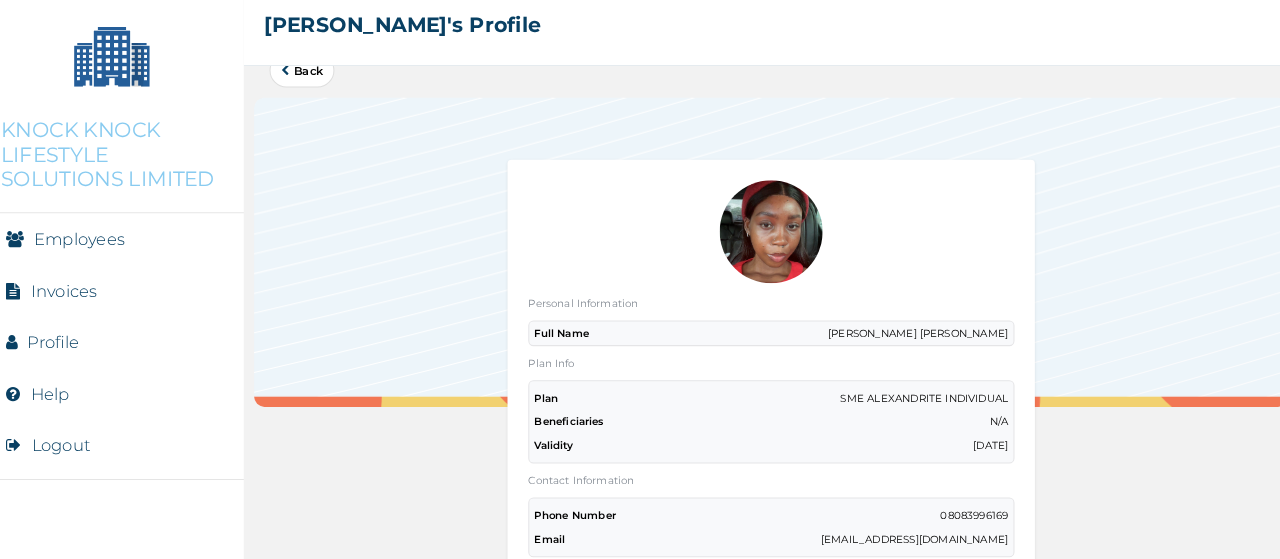 click on "Back" at bounding box center (312, 84) 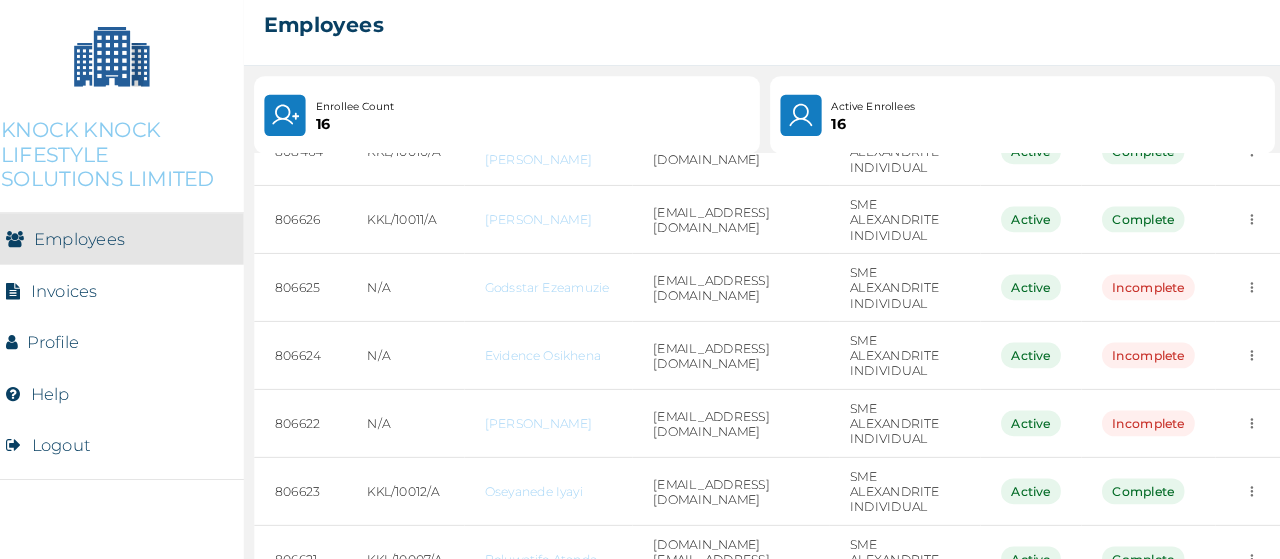 scroll, scrollTop: 168, scrollLeft: 0, axis: vertical 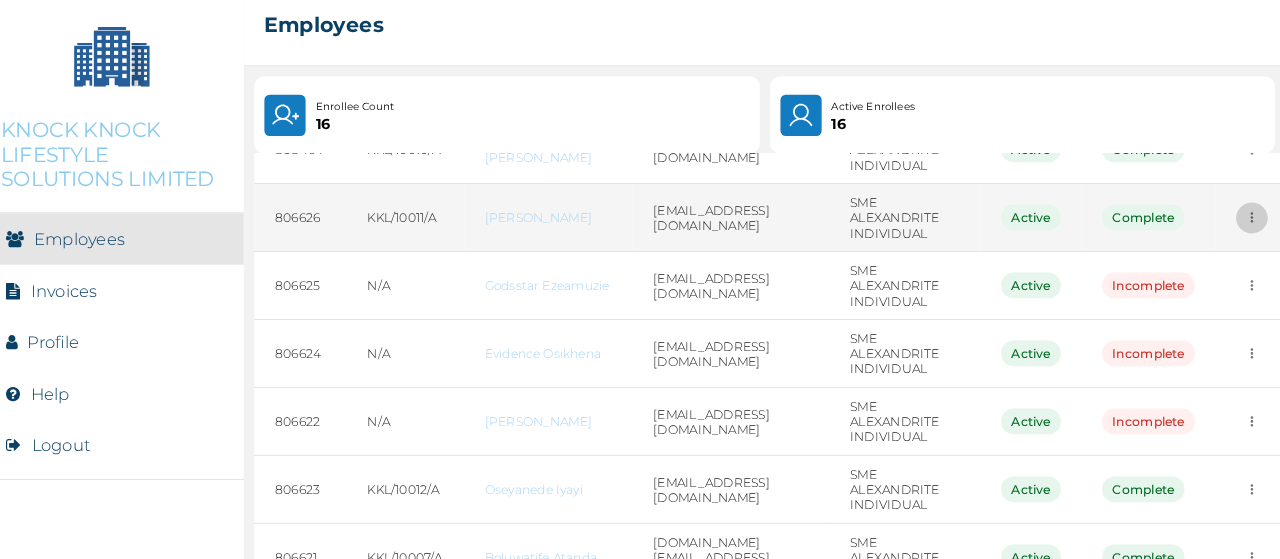 click 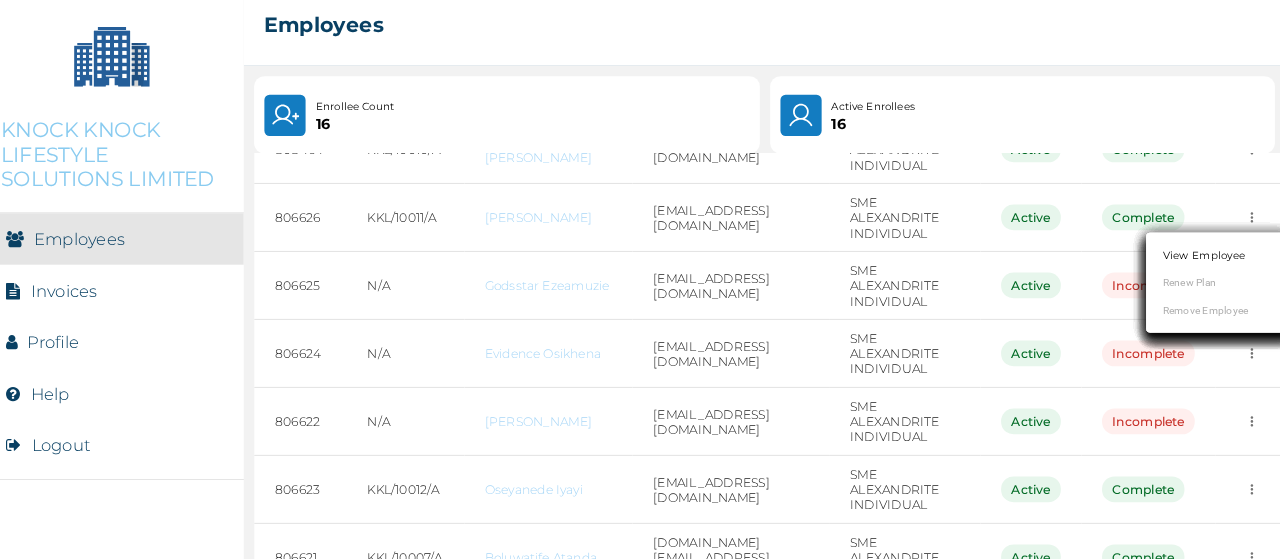 click on "View Employee Renew Plan Remove Employee" at bounding box center [1202, 290] 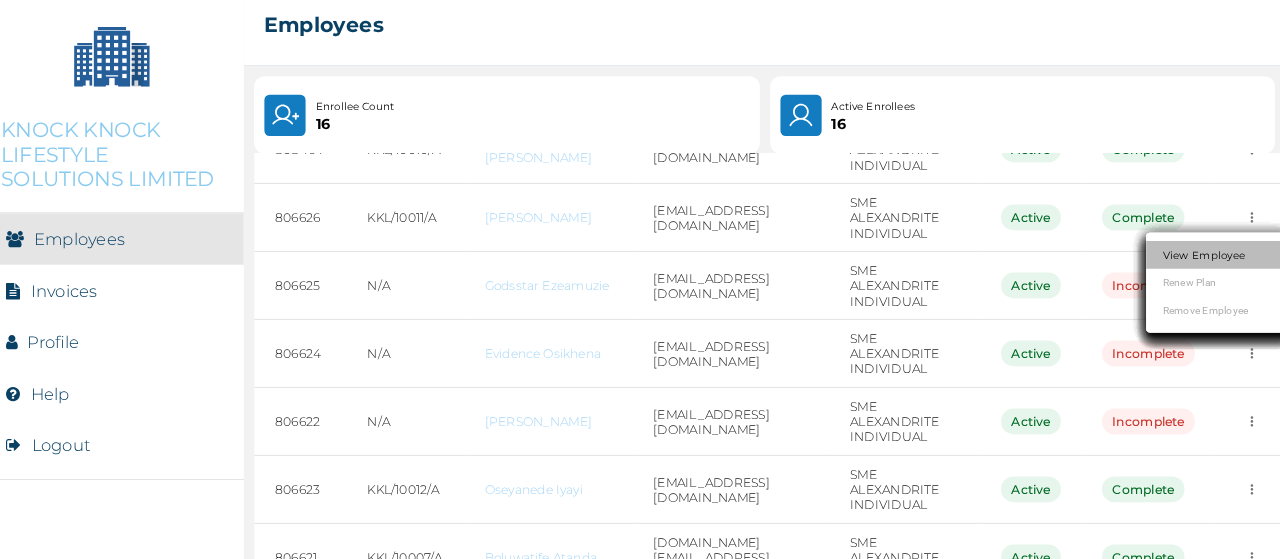 click on "View Employee" at bounding box center (1202, 263) 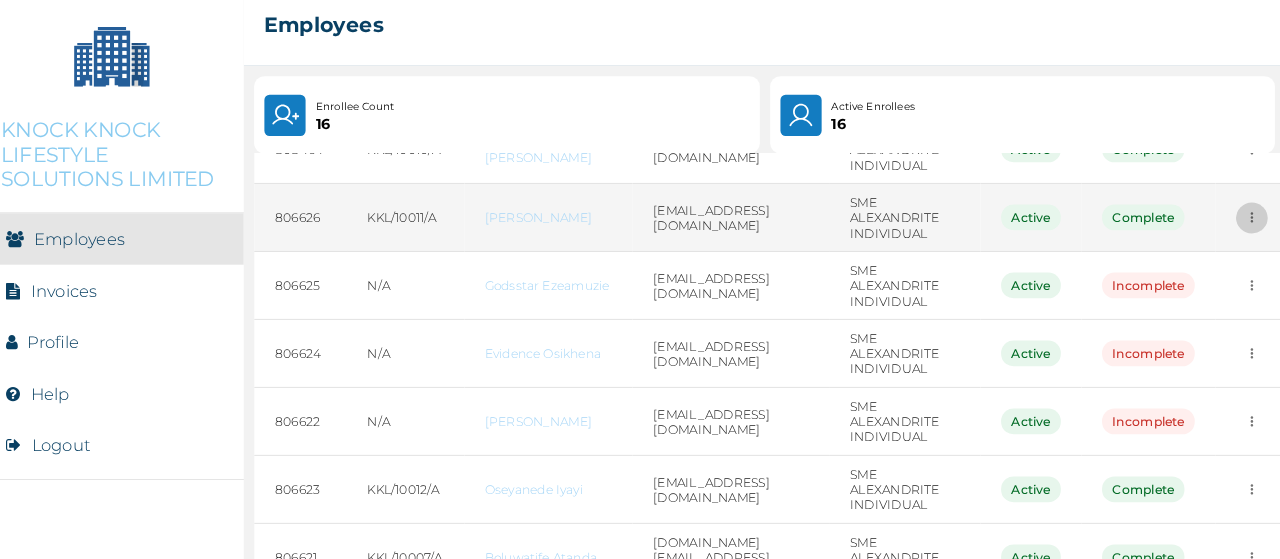 click at bounding box center [1234, 161] 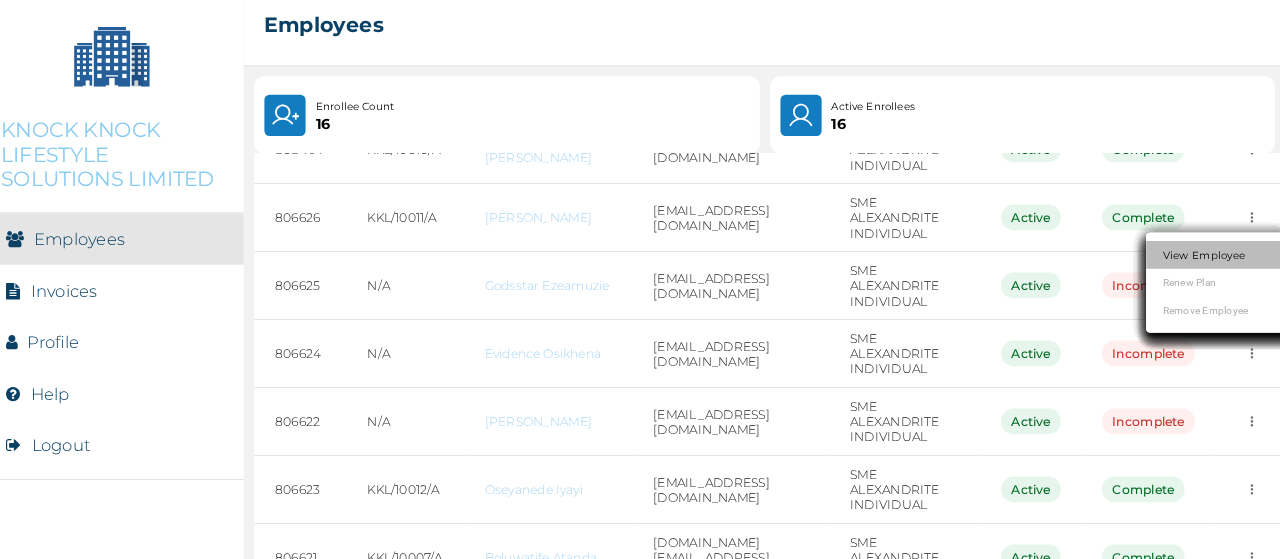click on "View Employee" at bounding box center (1188, 263) 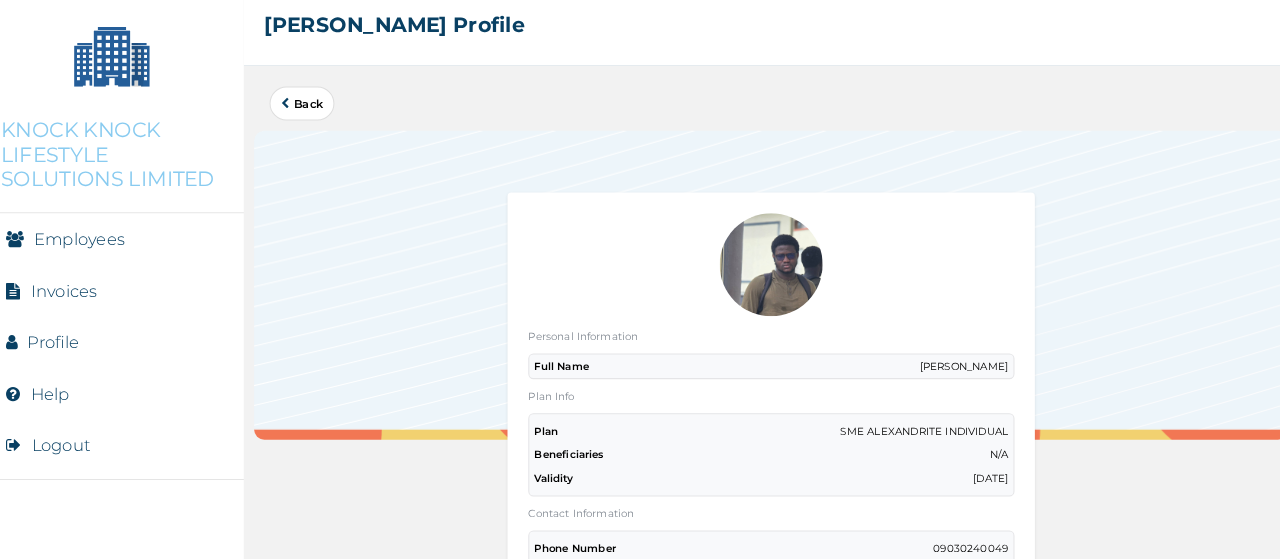 click on "Back" at bounding box center [312, 116] 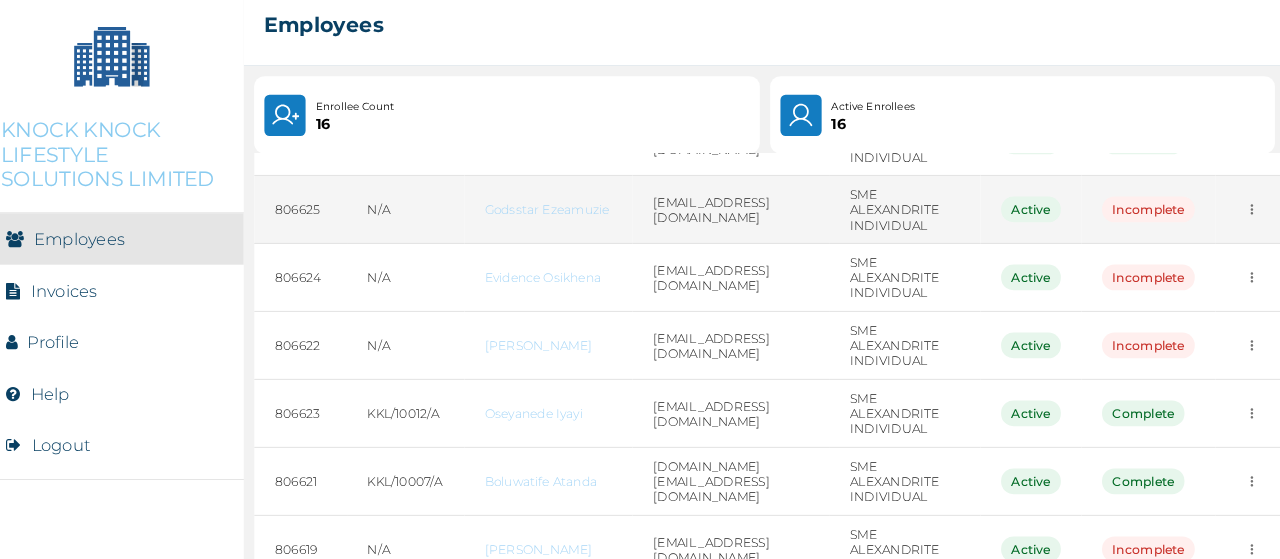 scroll, scrollTop: 244, scrollLeft: 0, axis: vertical 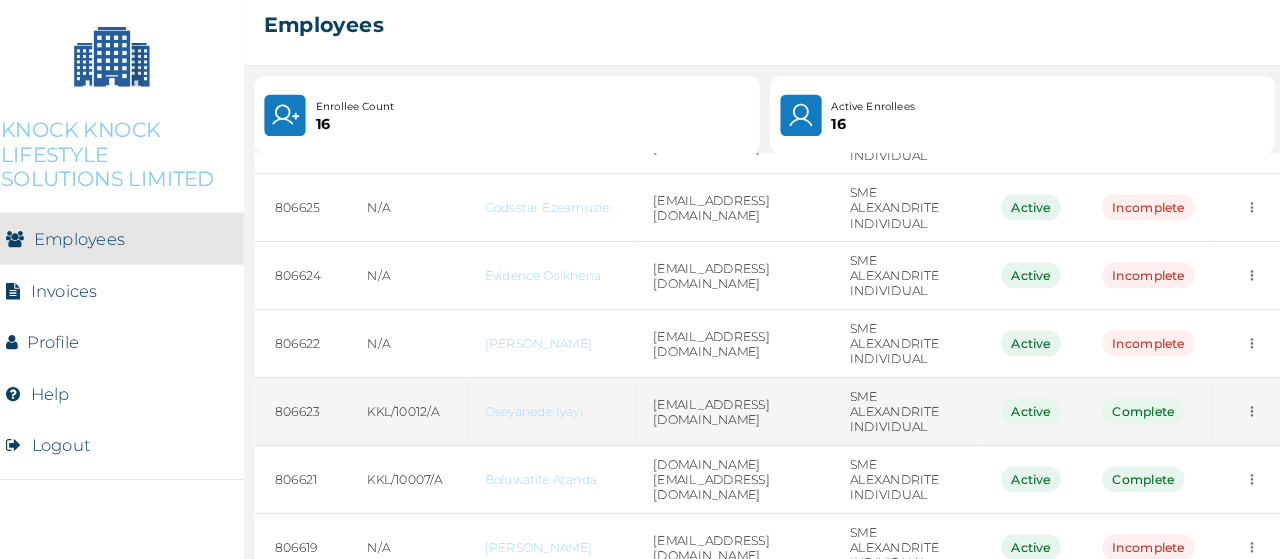 click 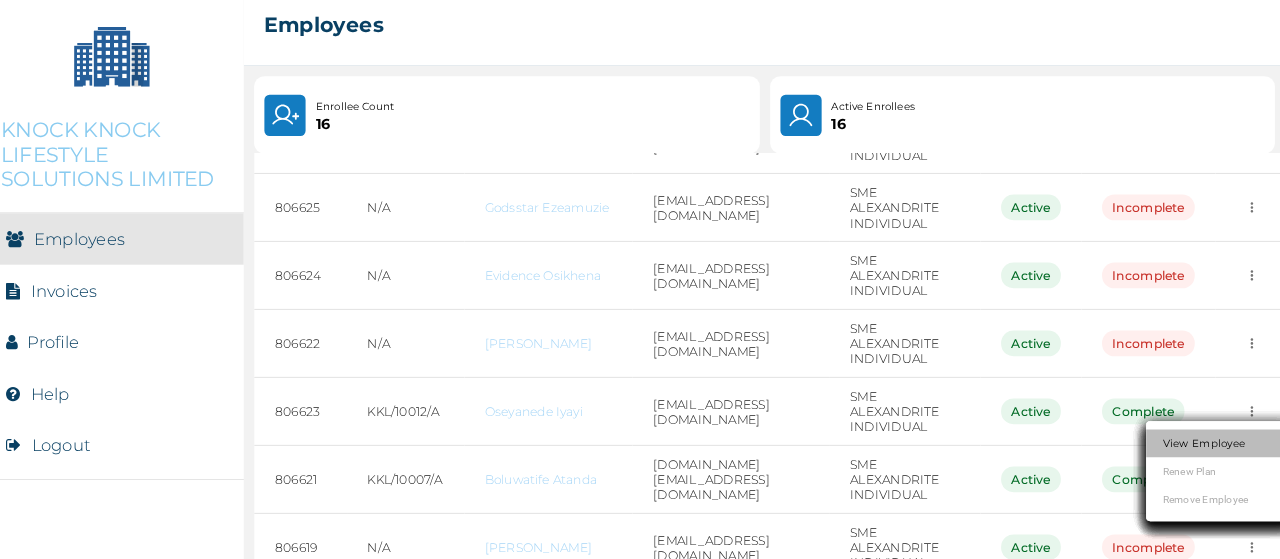 click on "View Employee" at bounding box center [1202, 446] 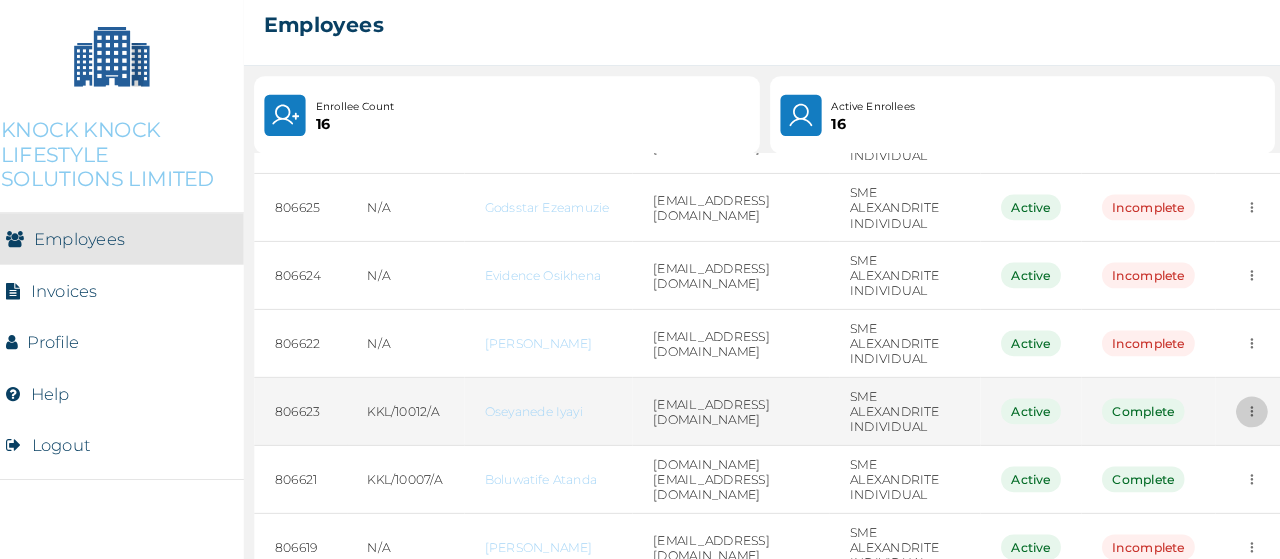 click at bounding box center (1234, 85) 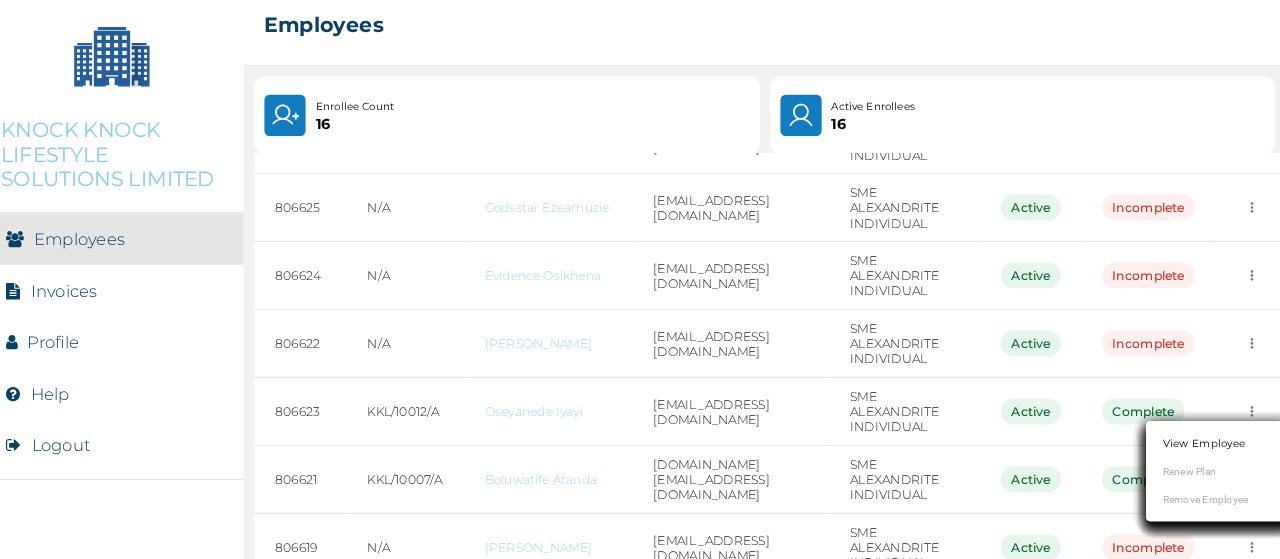 click on "View Employee" at bounding box center [1188, 446] 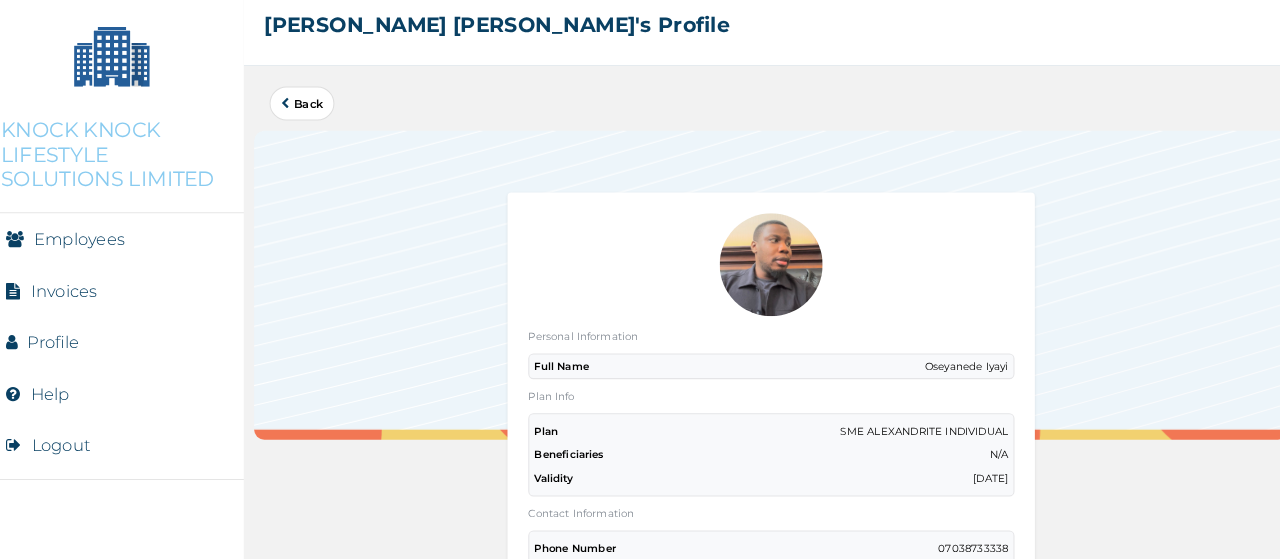 click on "Back" at bounding box center (312, 116) 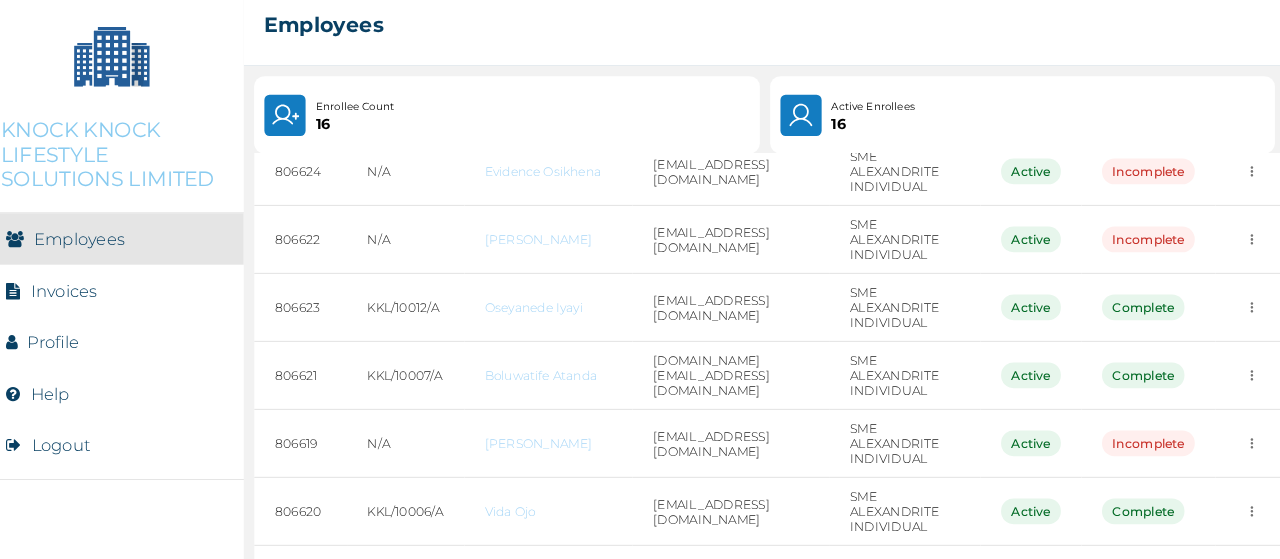 scroll, scrollTop: 357, scrollLeft: 0, axis: vertical 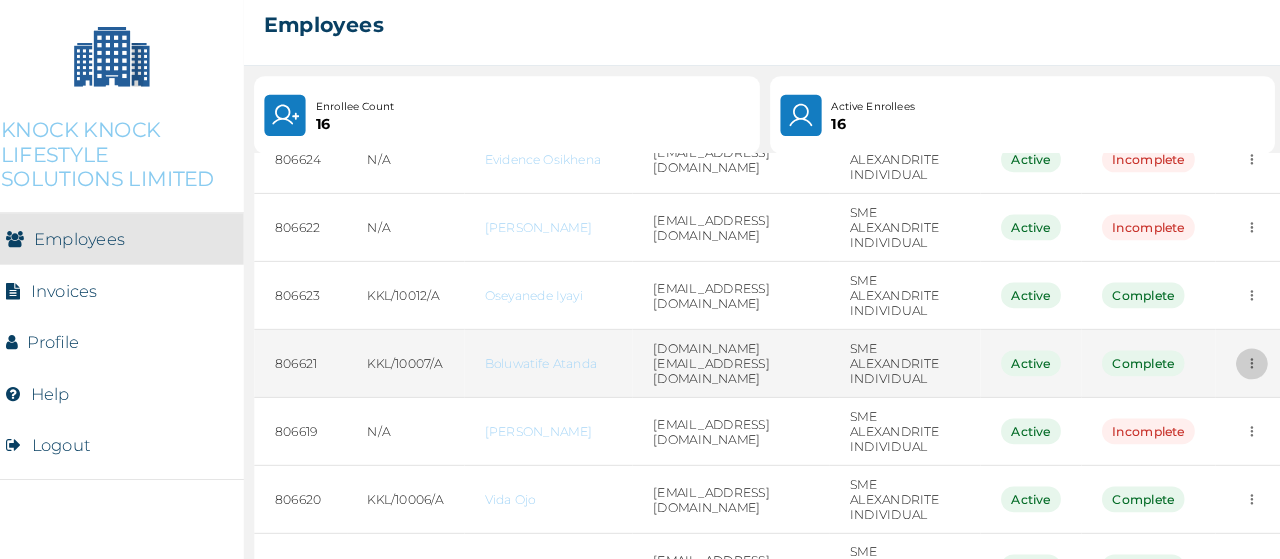 click 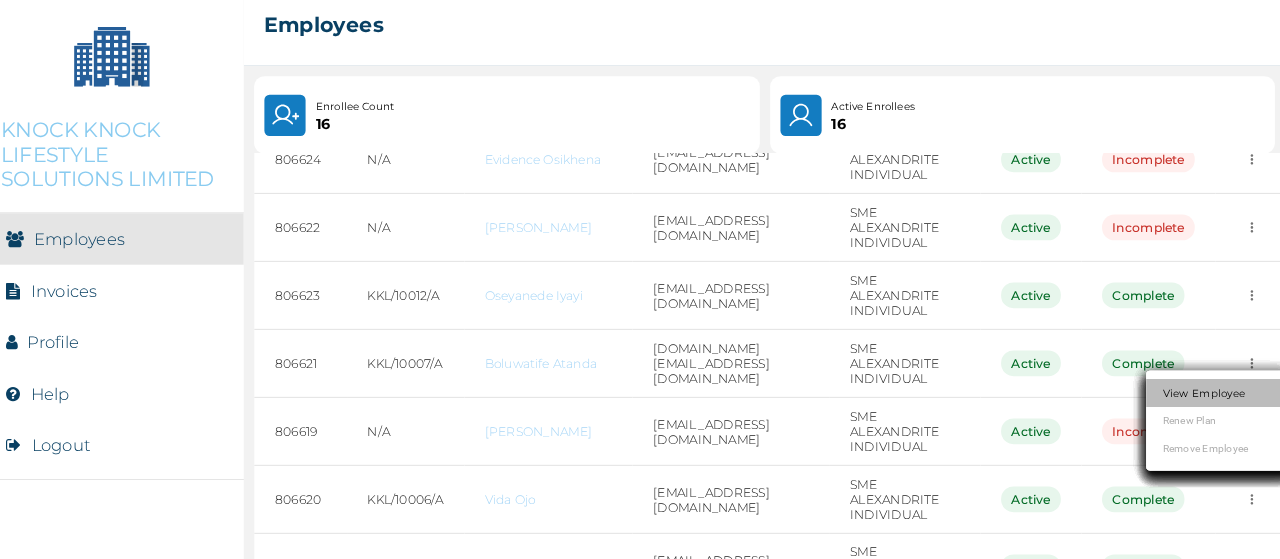 click on "View Employee" at bounding box center (1202, 397) 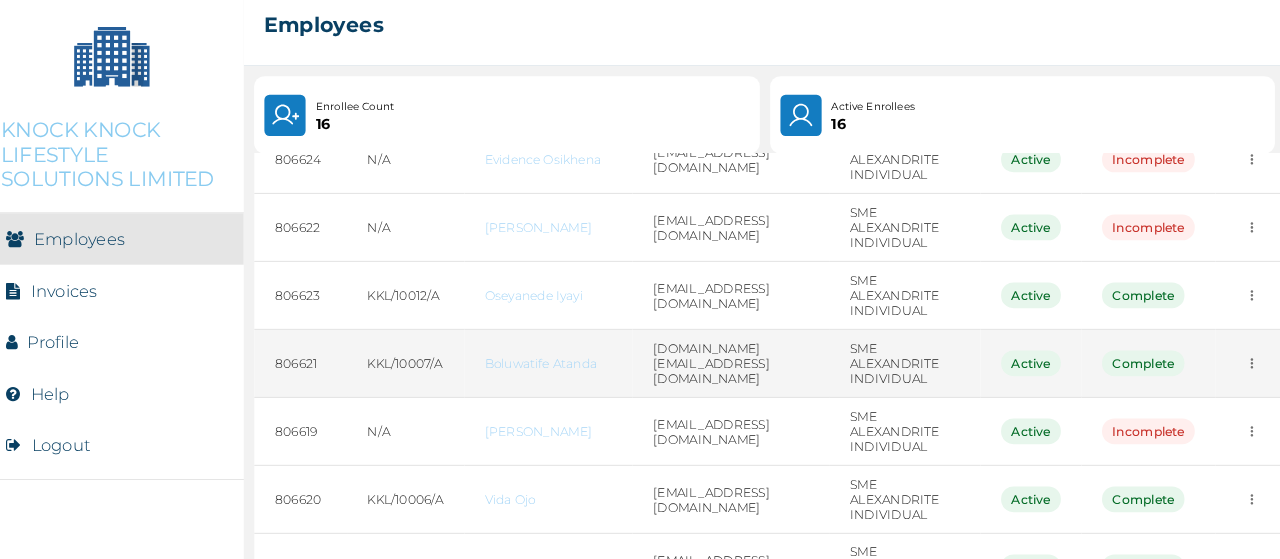 click at bounding box center (1234, -28) 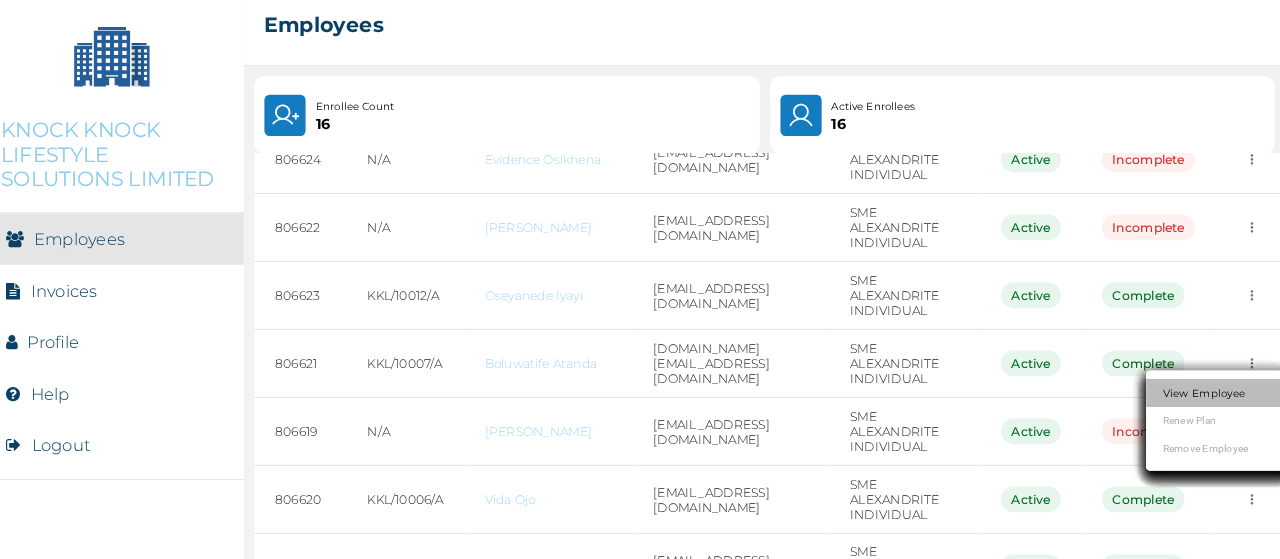 click on "View Employee" at bounding box center (1188, 397) 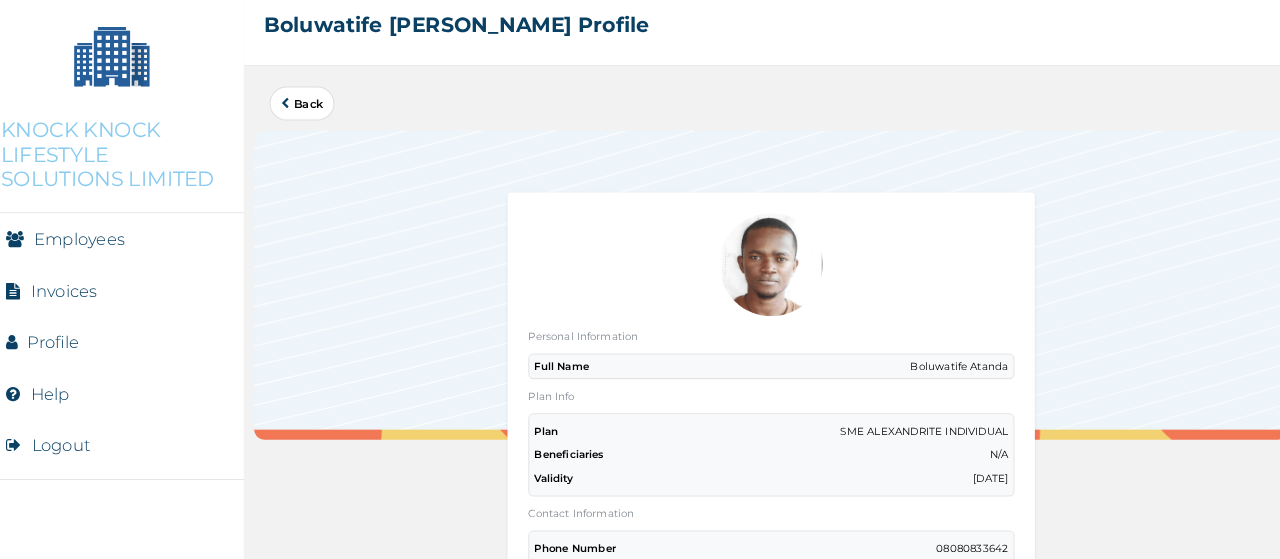 click on "Back" at bounding box center [312, 116] 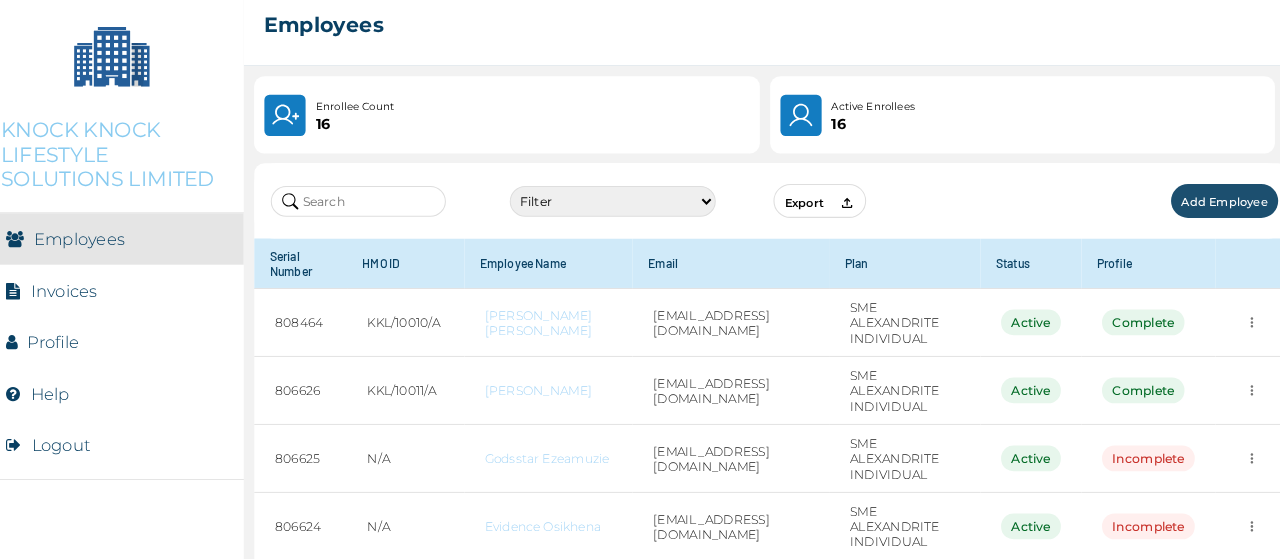 scroll, scrollTop: 473, scrollLeft: 0, axis: vertical 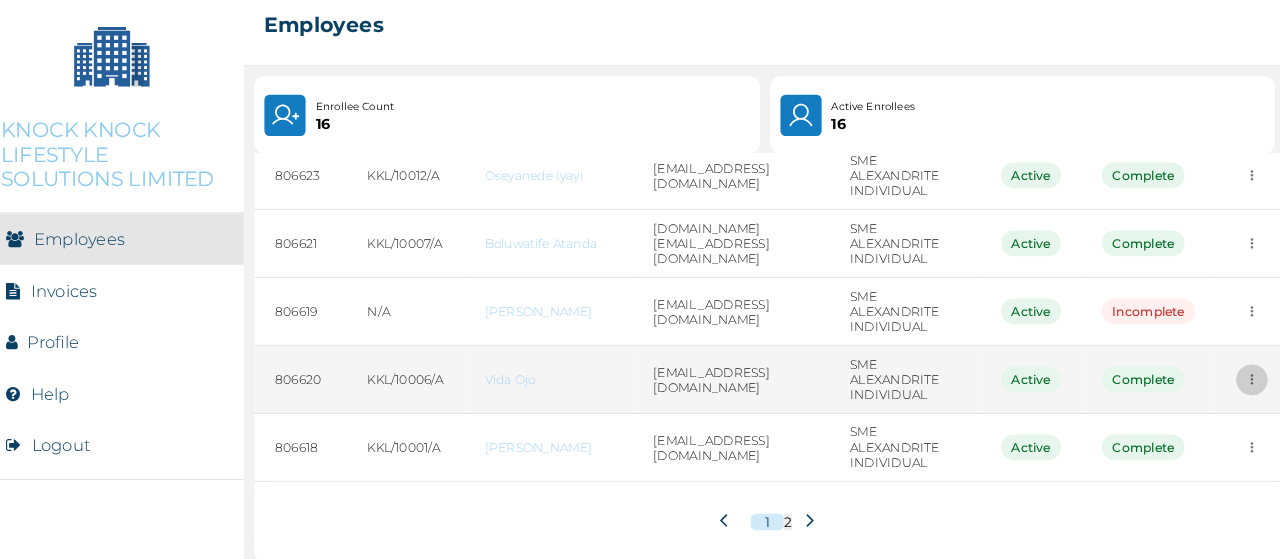 click 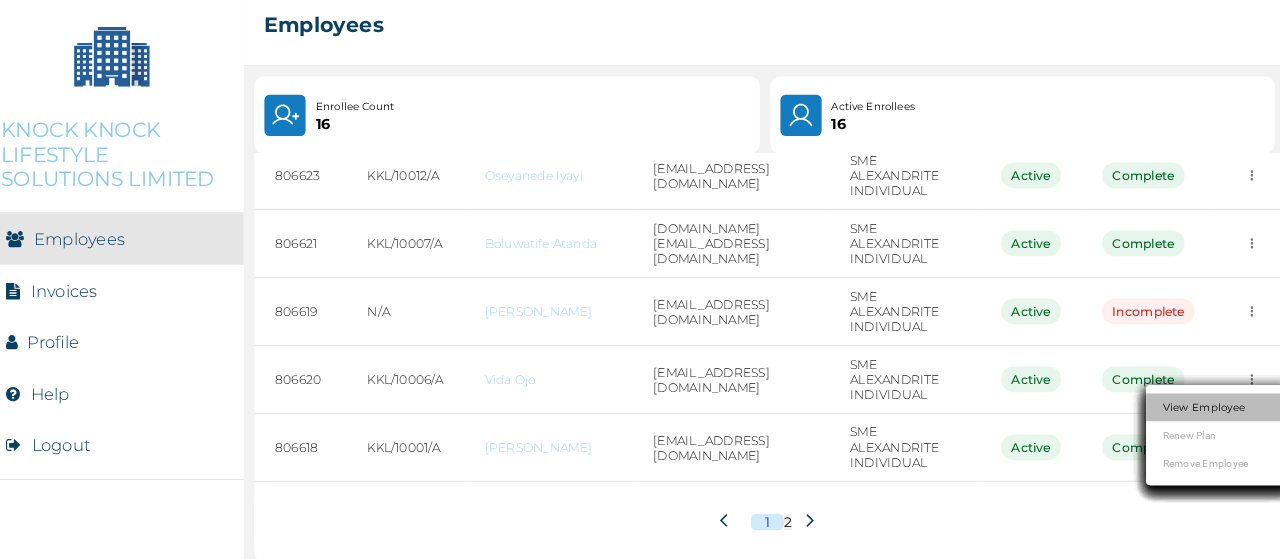 click on "View Employee" at bounding box center [1202, 411] 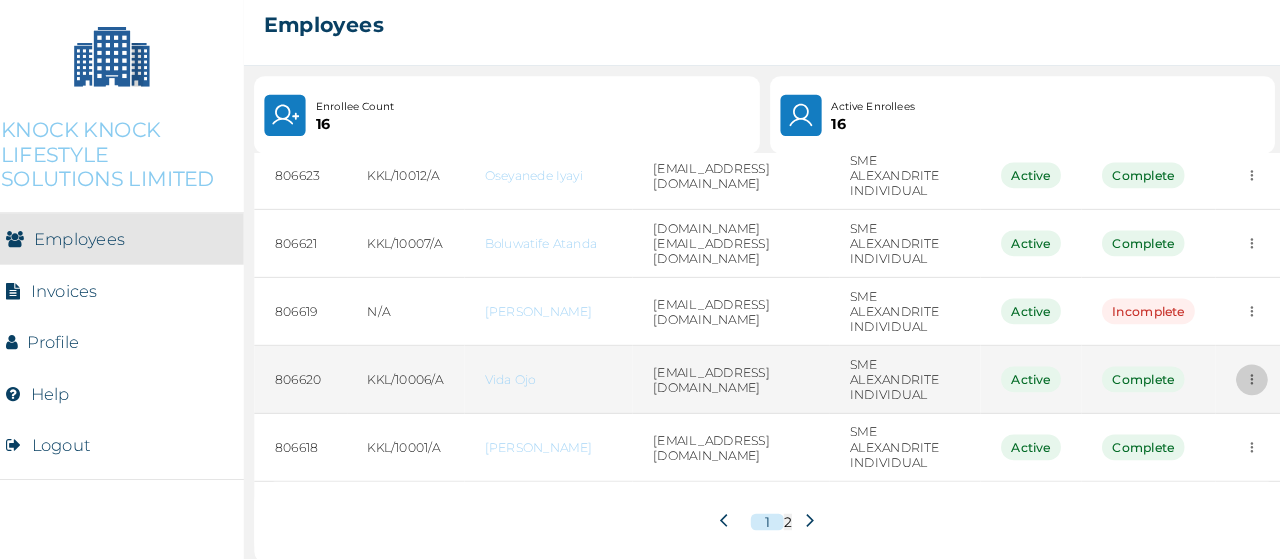 click 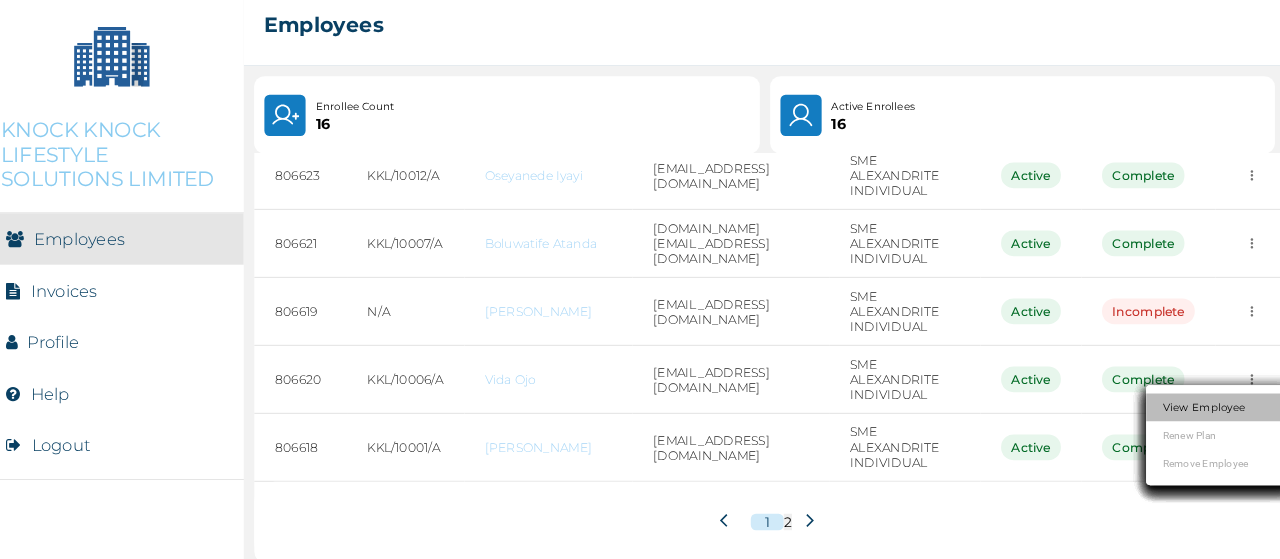 click on "View Employee" at bounding box center (1188, 411) 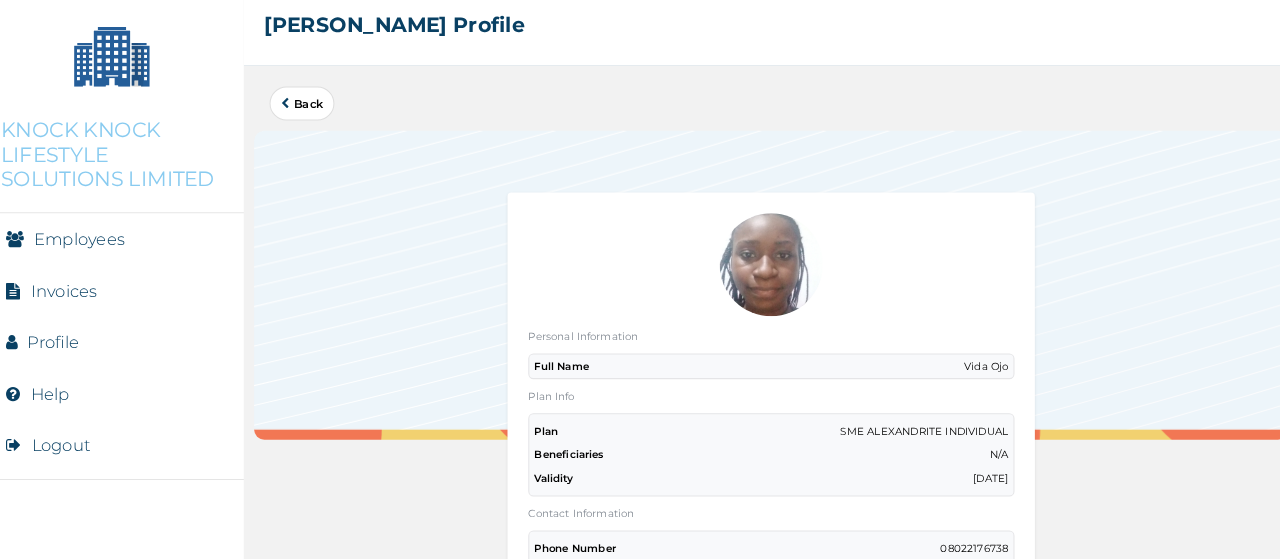 click on "Back" at bounding box center [312, 116] 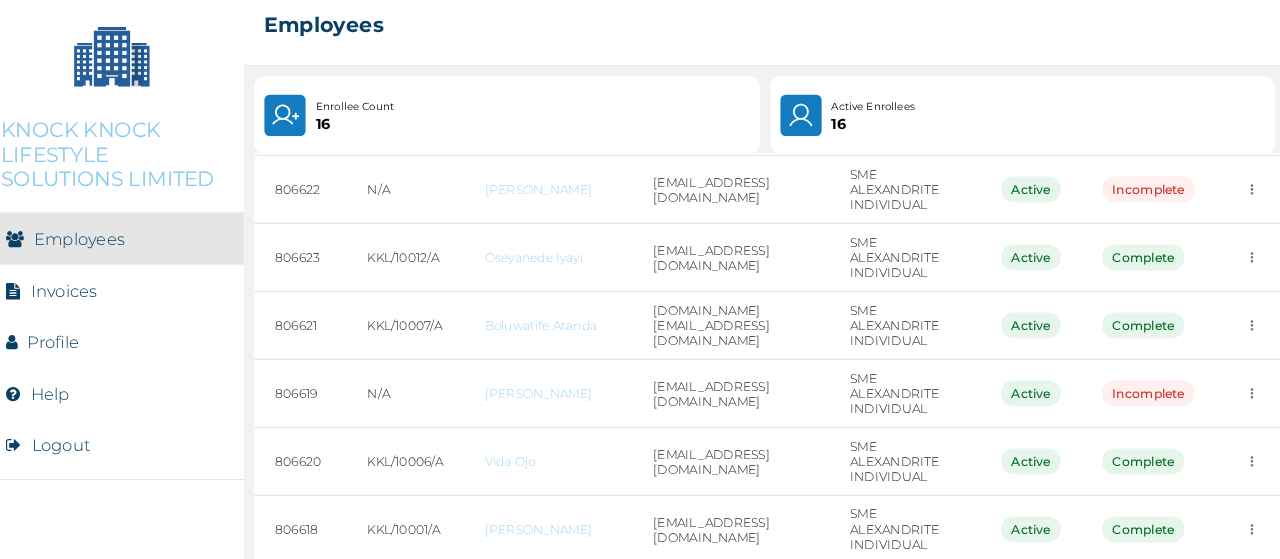 scroll, scrollTop: 473, scrollLeft: 0, axis: vertical 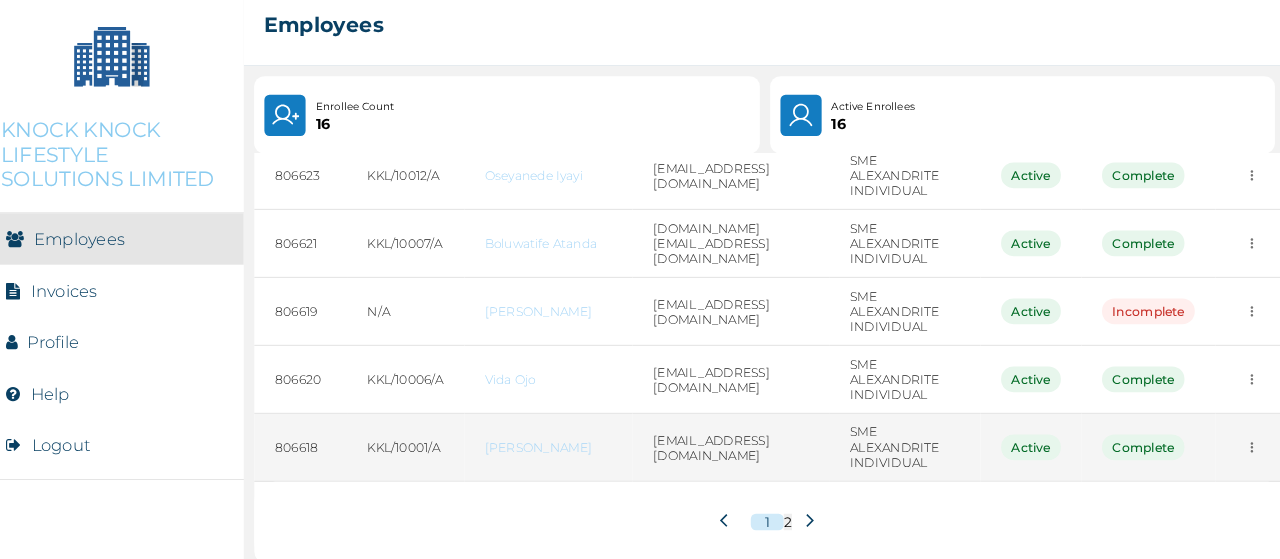 click 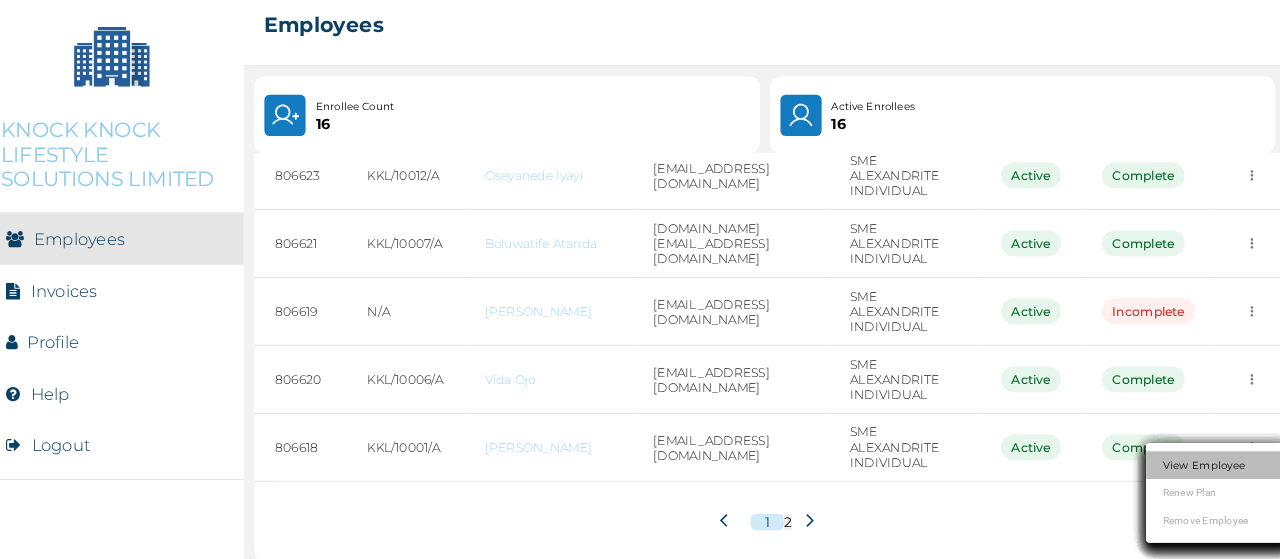 click on "View Employee" at bounding box center [1188, 467] 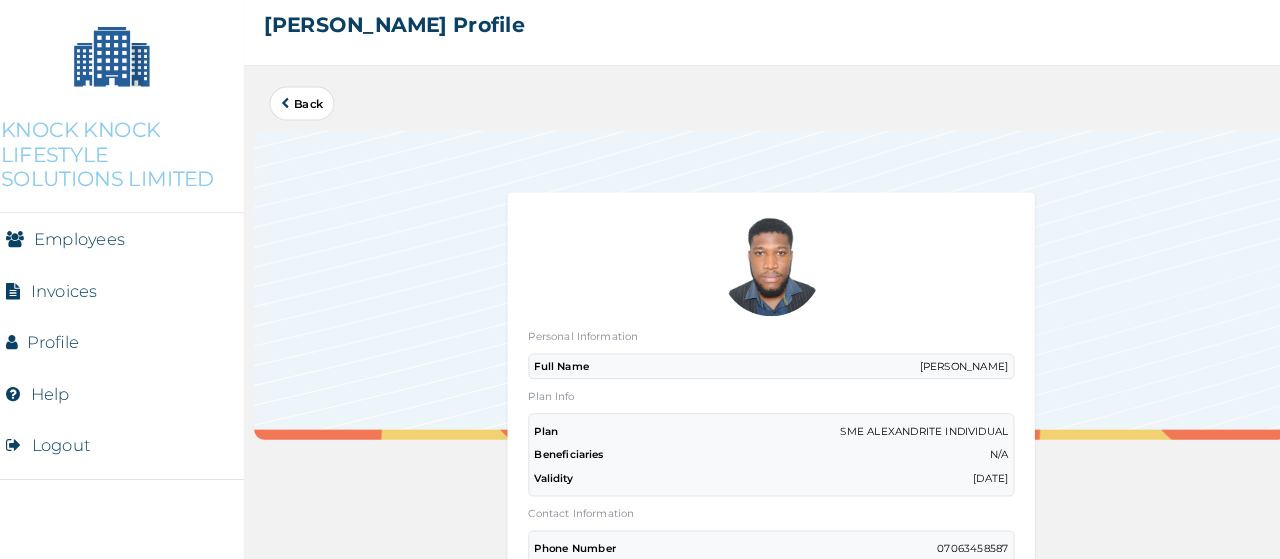 click on "Back" at bounding box center (312, 116) 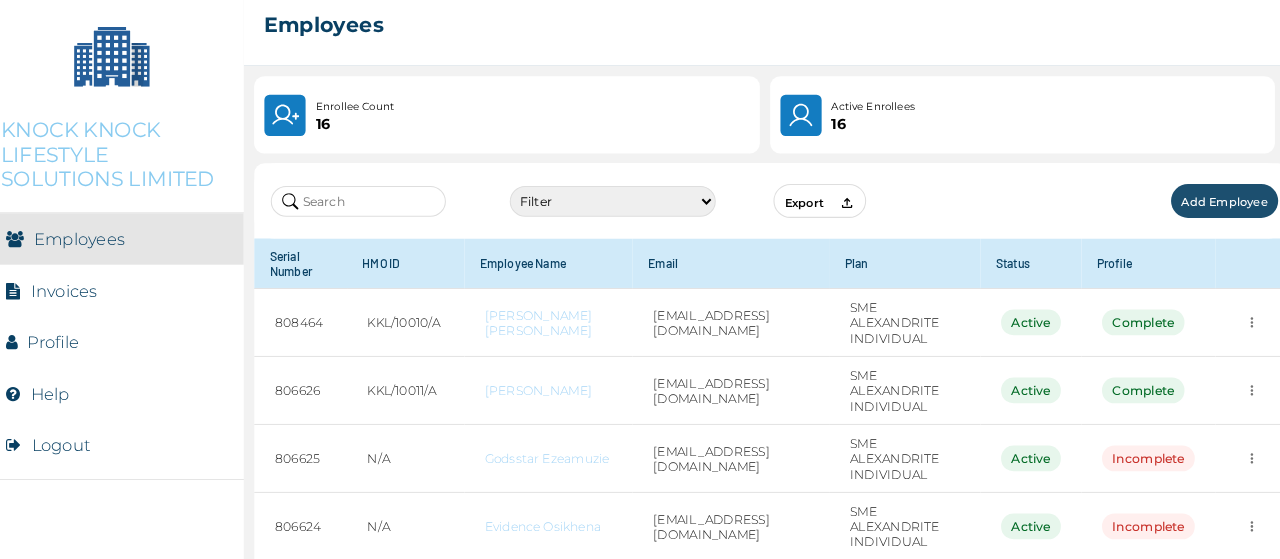 scroll, scrollTop: 473, scrollLeft: 0, axis: vertical 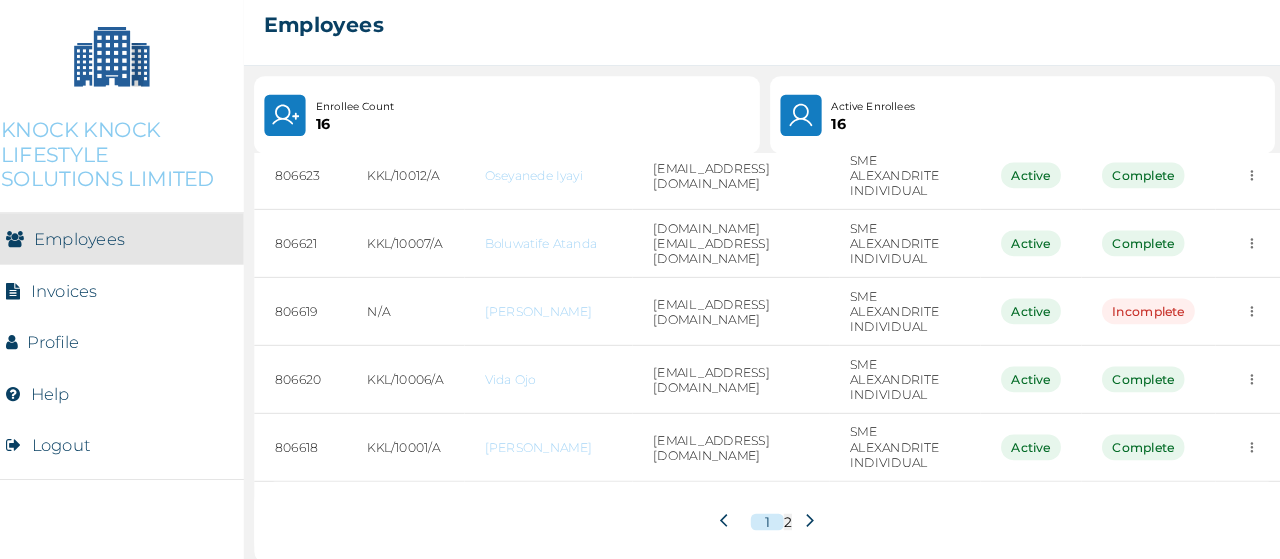 click 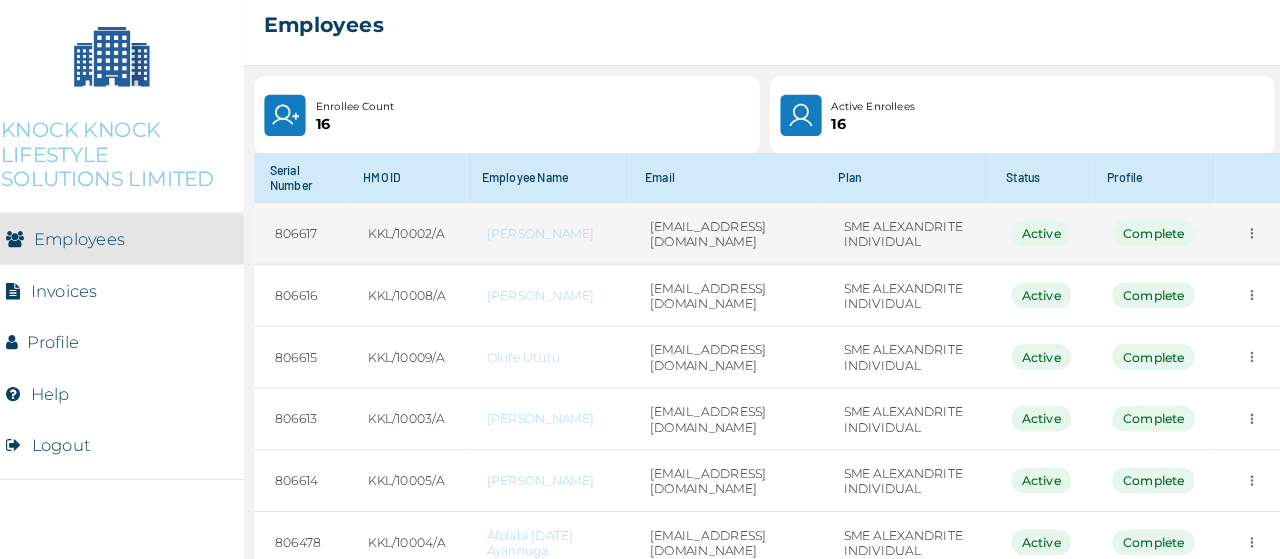 scroll, scrollTop: 82, scrollLeft: 0, axis: vertical 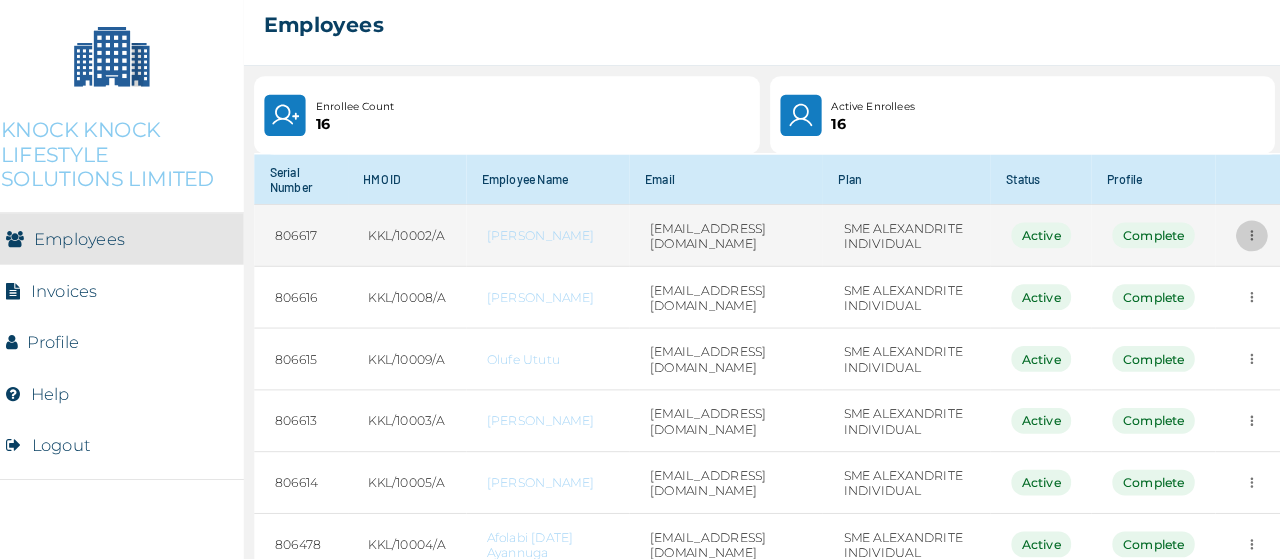 click 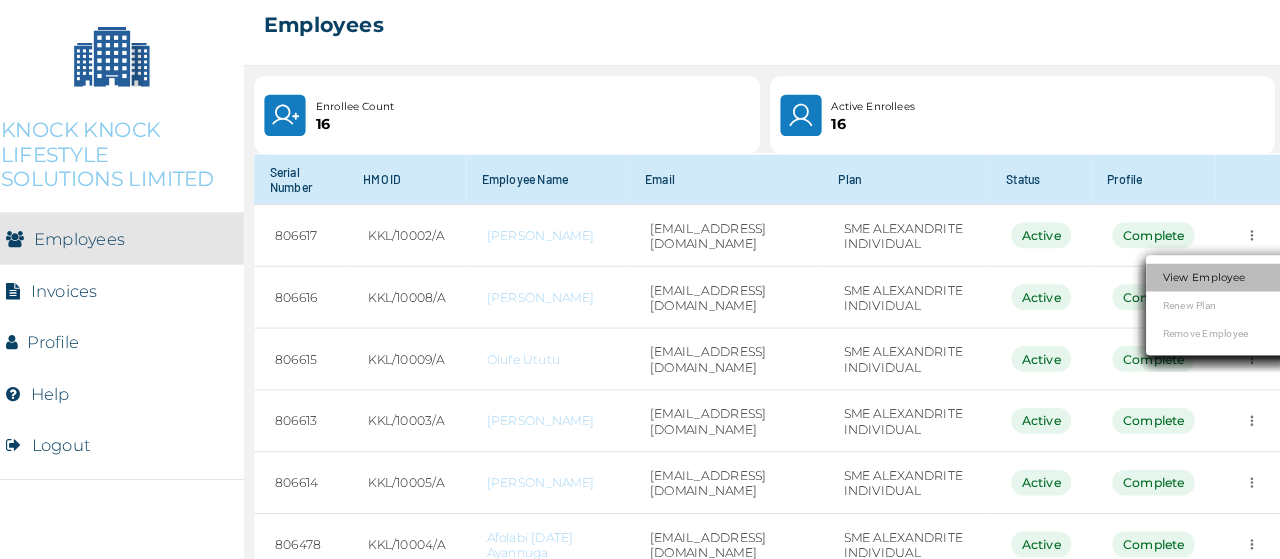 click on "View Employee" at bounding box center [1188, 285] 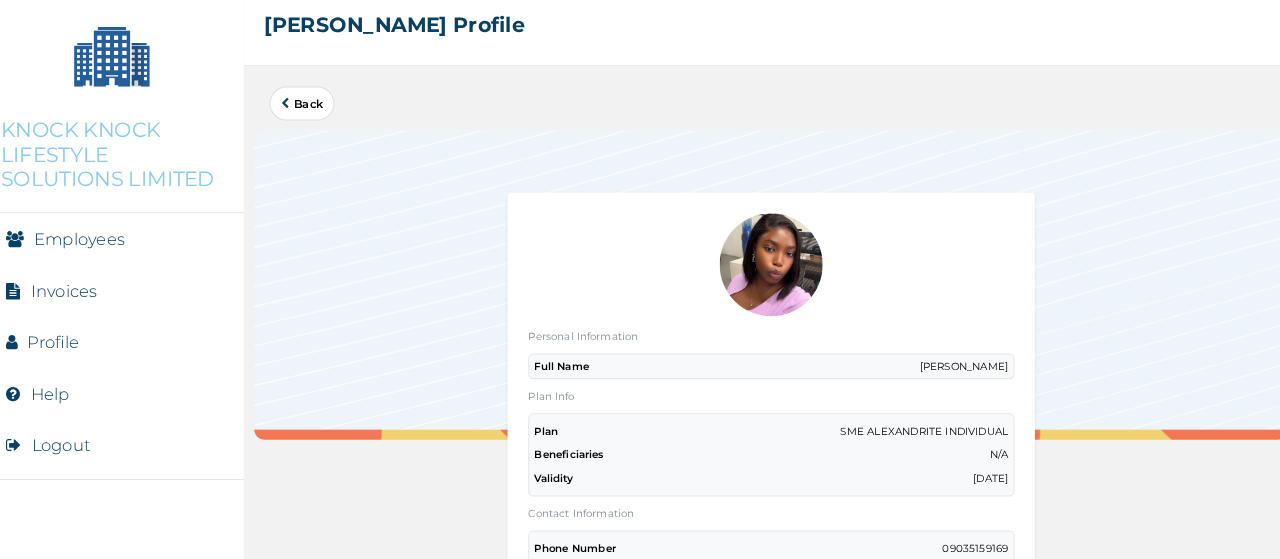 click on "Back" at bounding box center [312, 116] 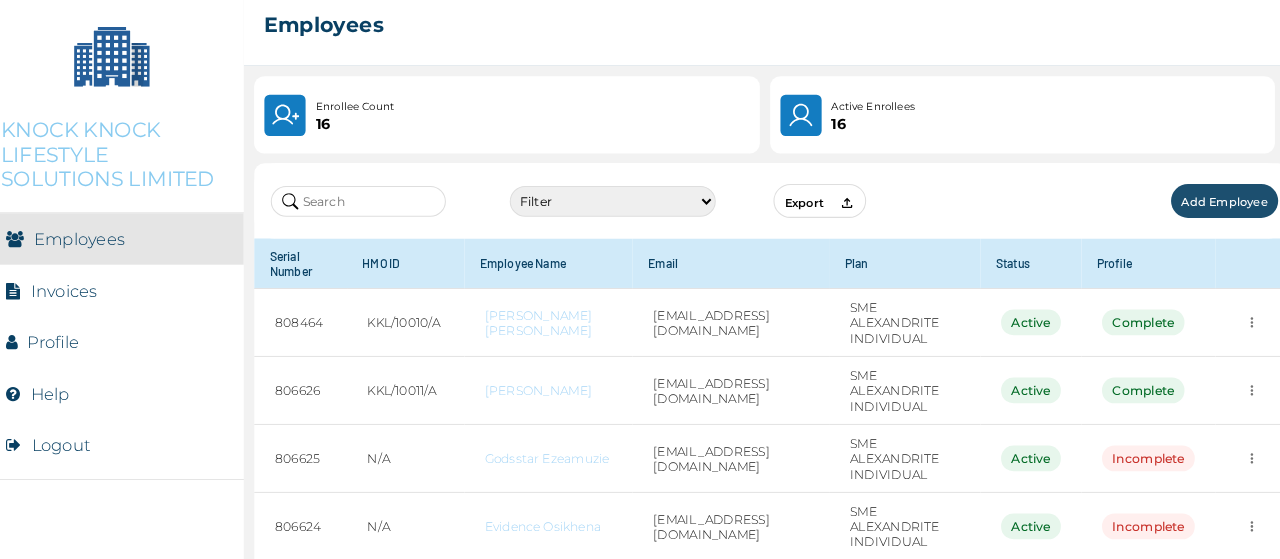scroll, scrollTop: 473, scrollLeft: 0, axis: vertical 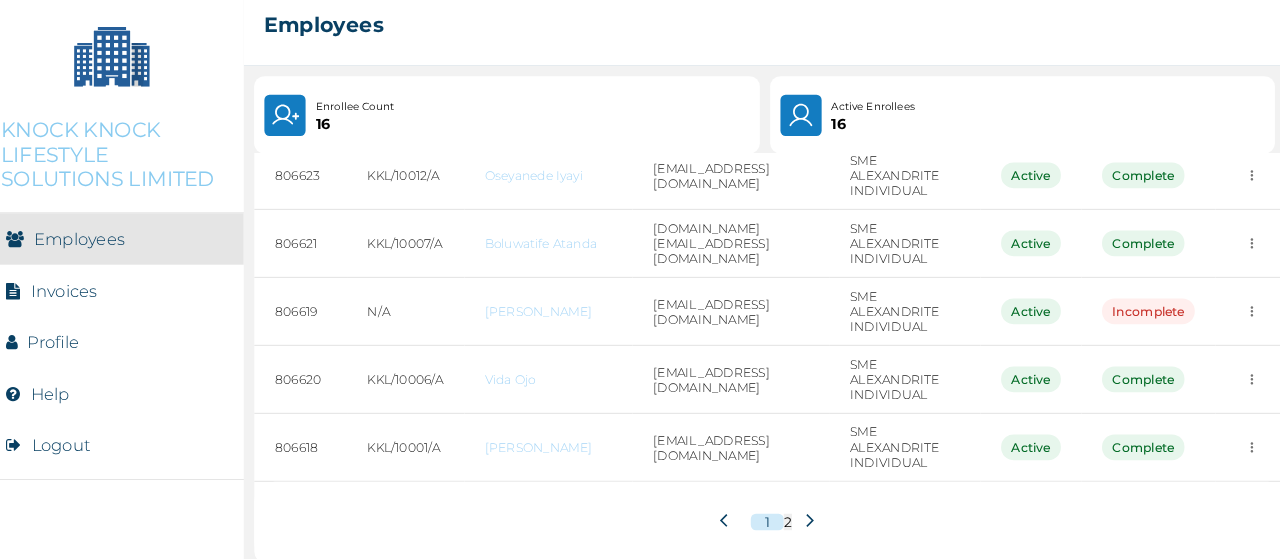 click 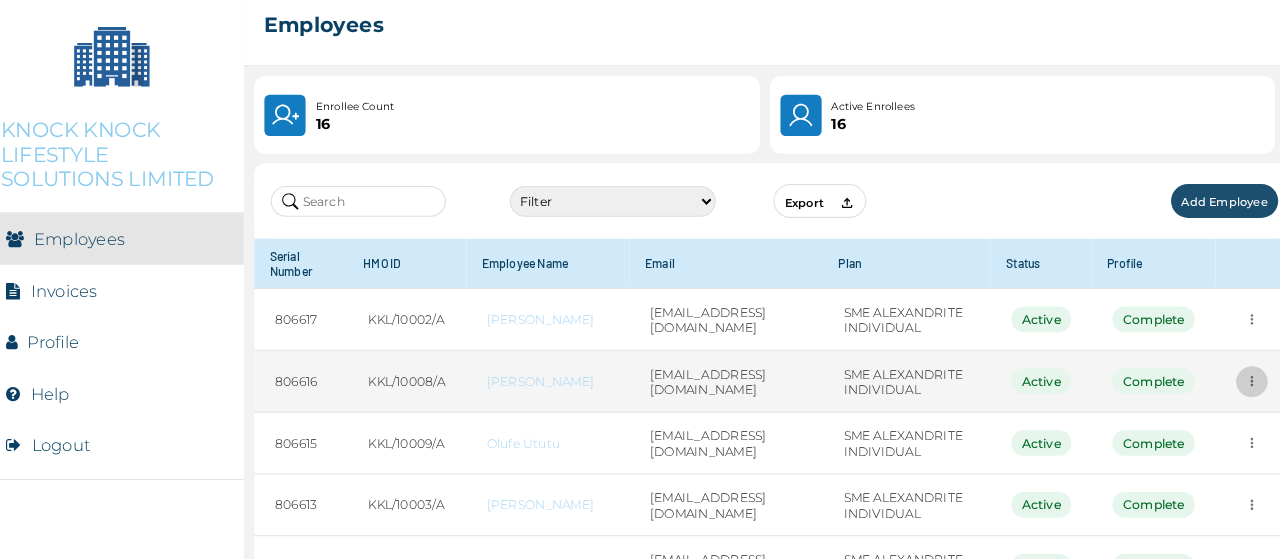 click 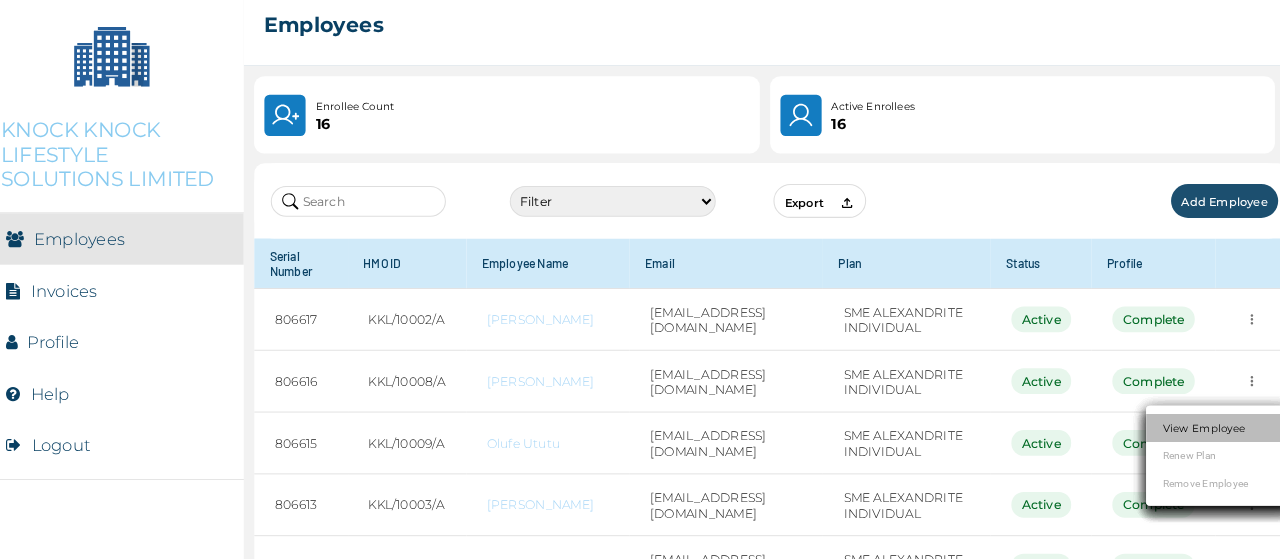 click on "View Employee" at bounding box center [1188, 431] 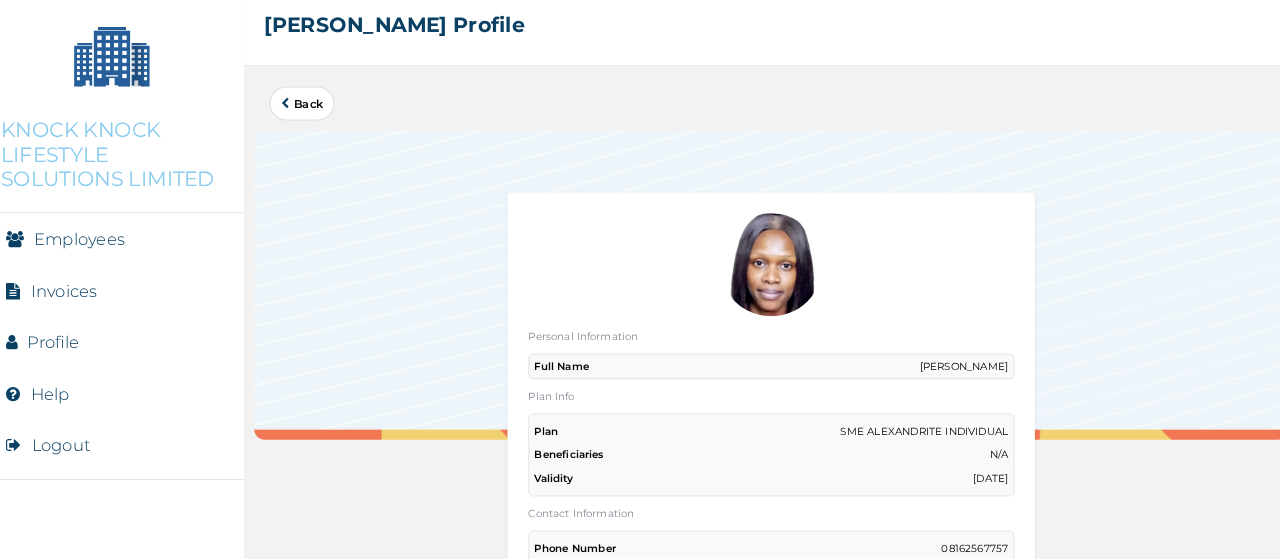click on "Back" at bounding box center (312, 116) 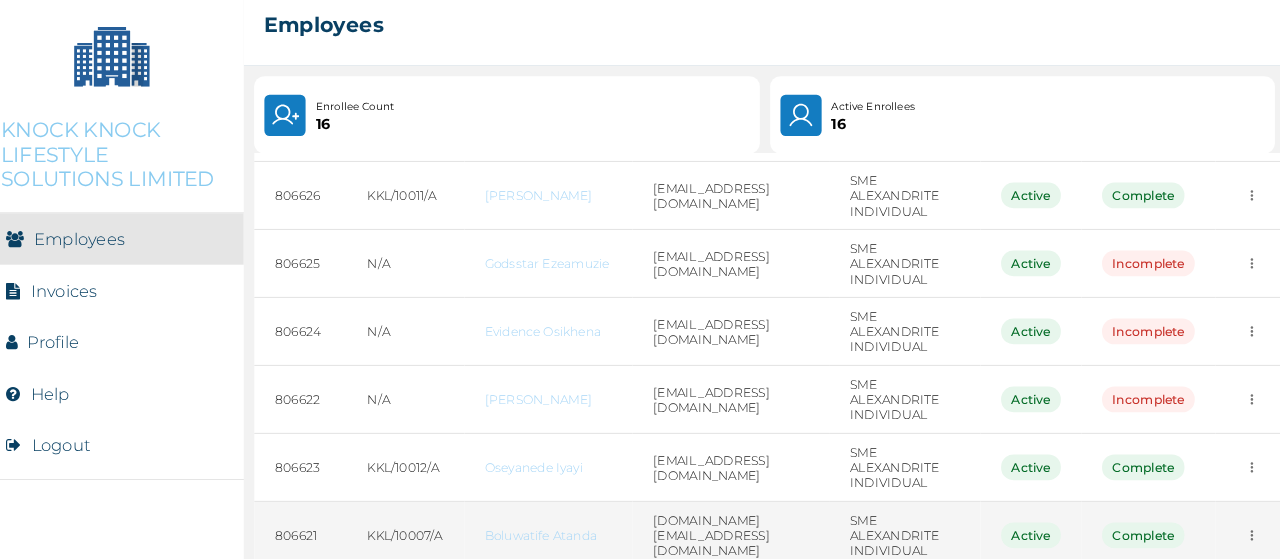 scroll, scrollTop: 473, scrollLeft: 0, axis: vertical 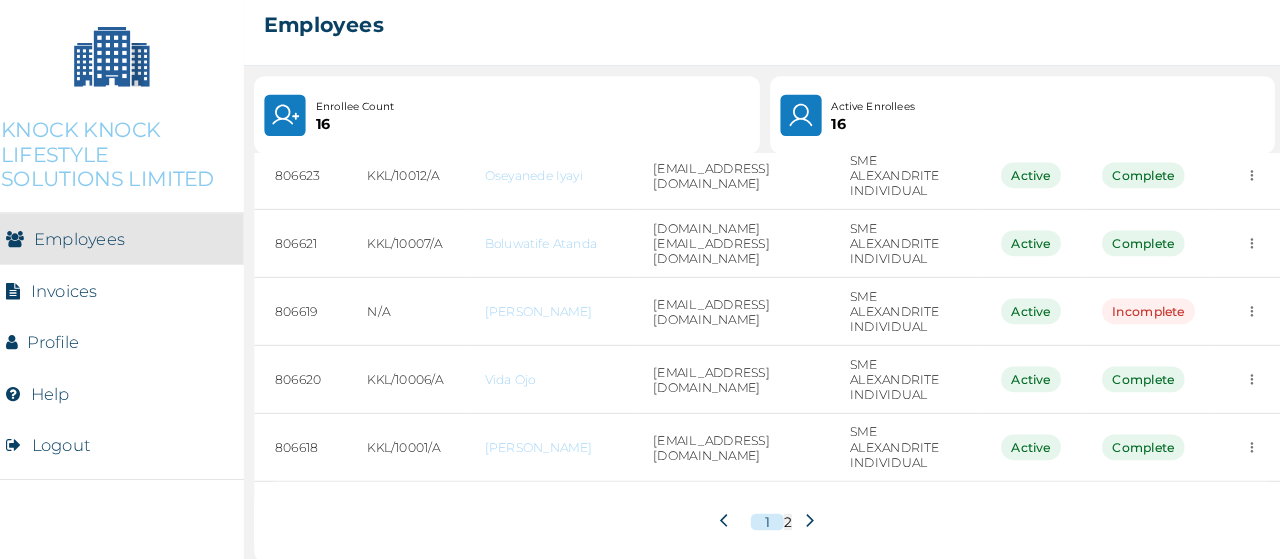 click 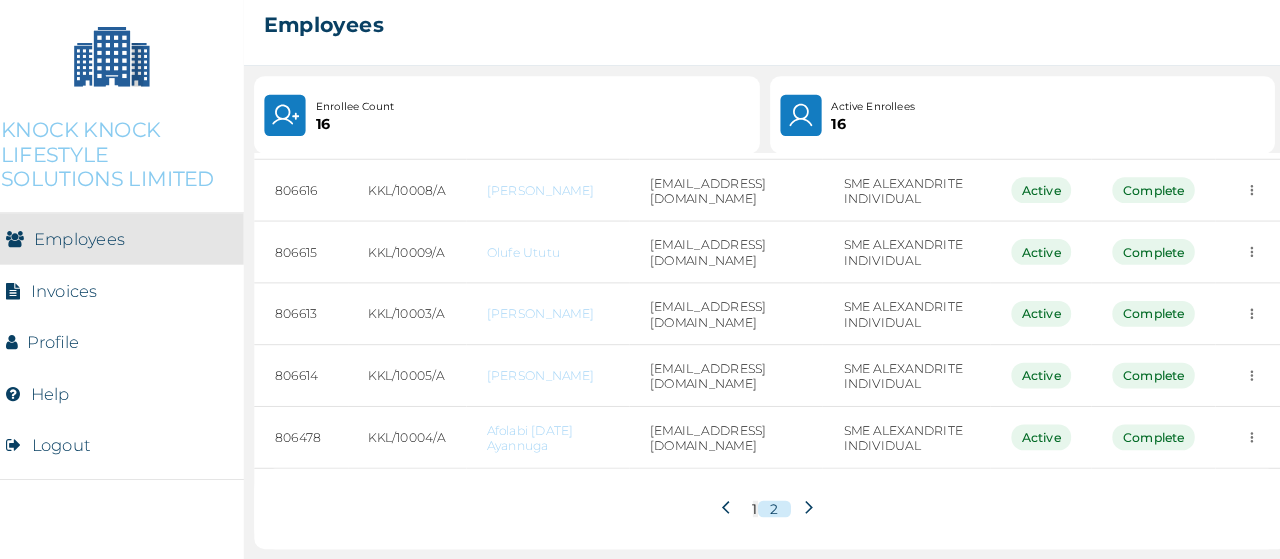 scroll, scrollTop: 214, scrollLeft: 0, axis: vertical 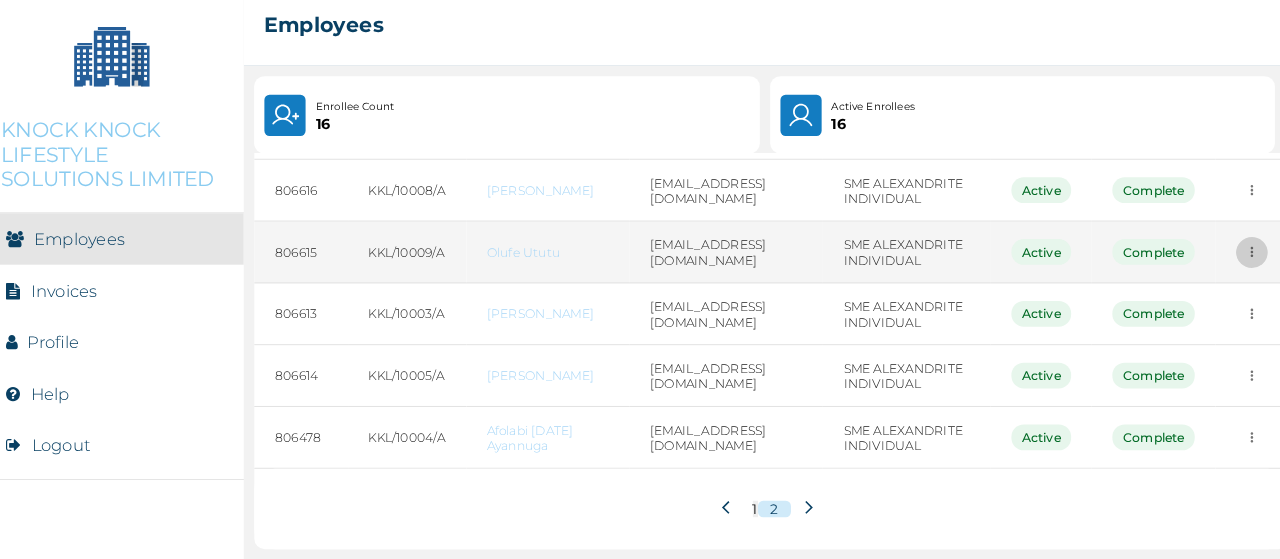 click 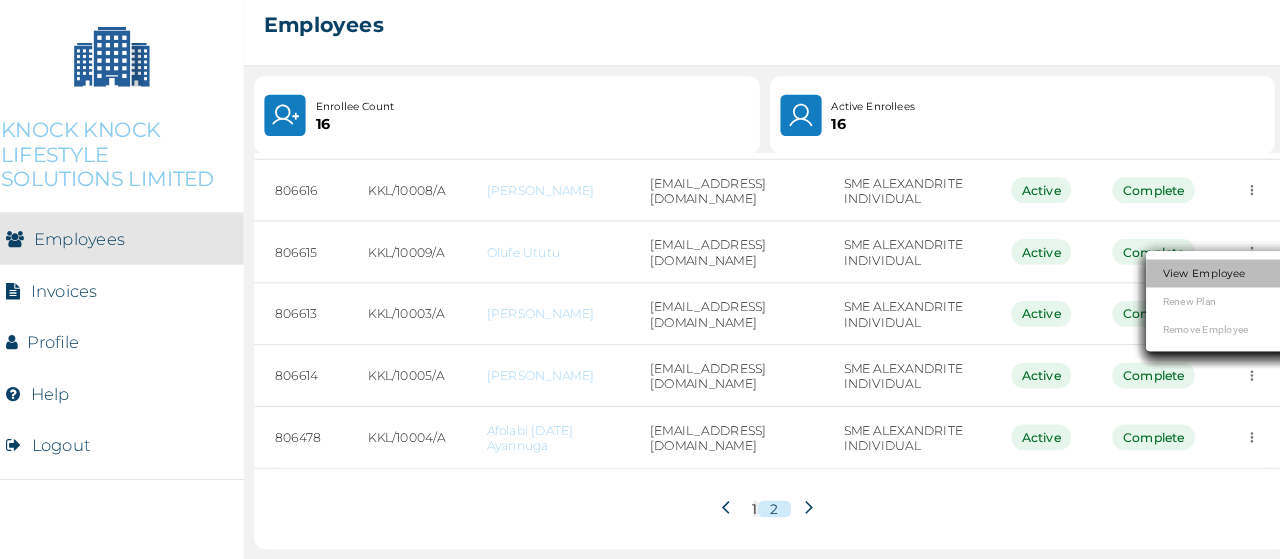 click on "View Employee" at bounding box center (1188, 281) 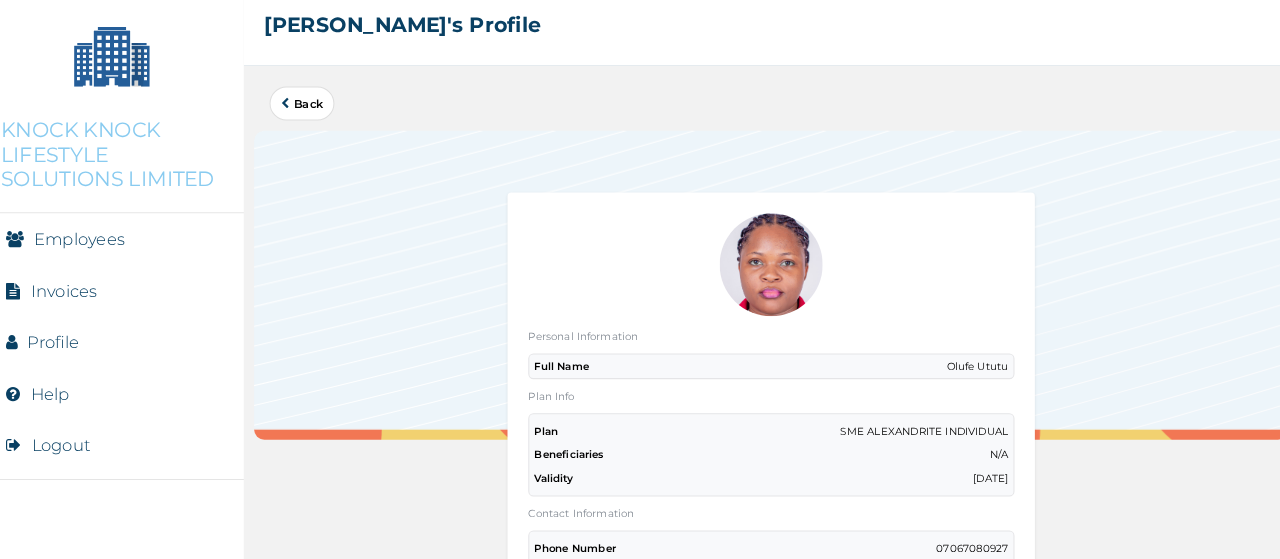 click on "Back" at bounding box center [312, 116] 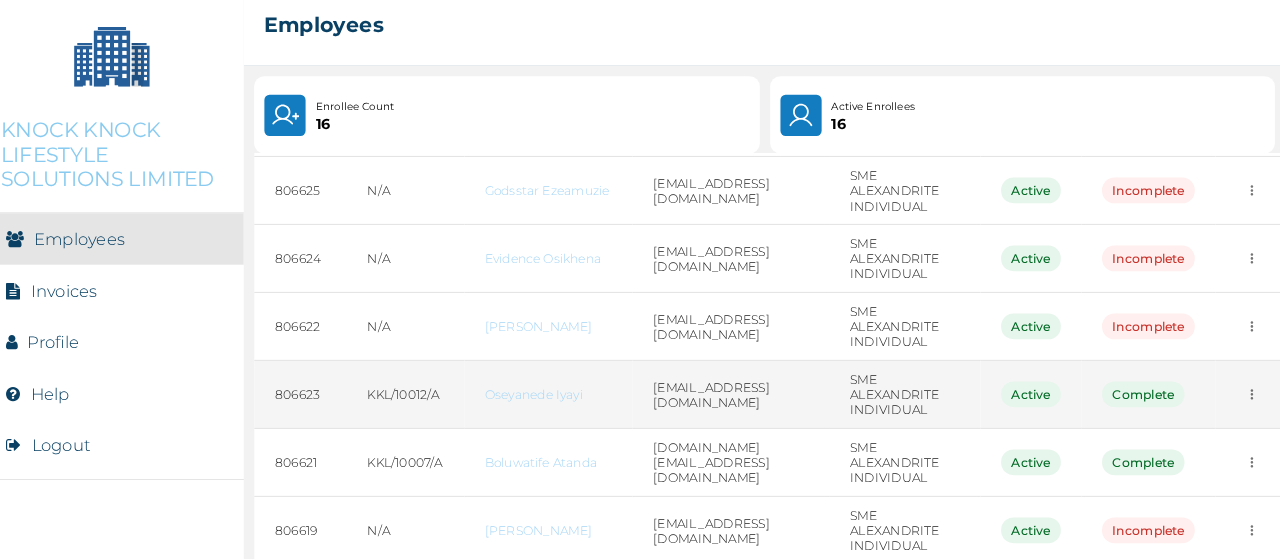 scroll, scrollTop: 473, scrollLeft: 0, axis: vertical 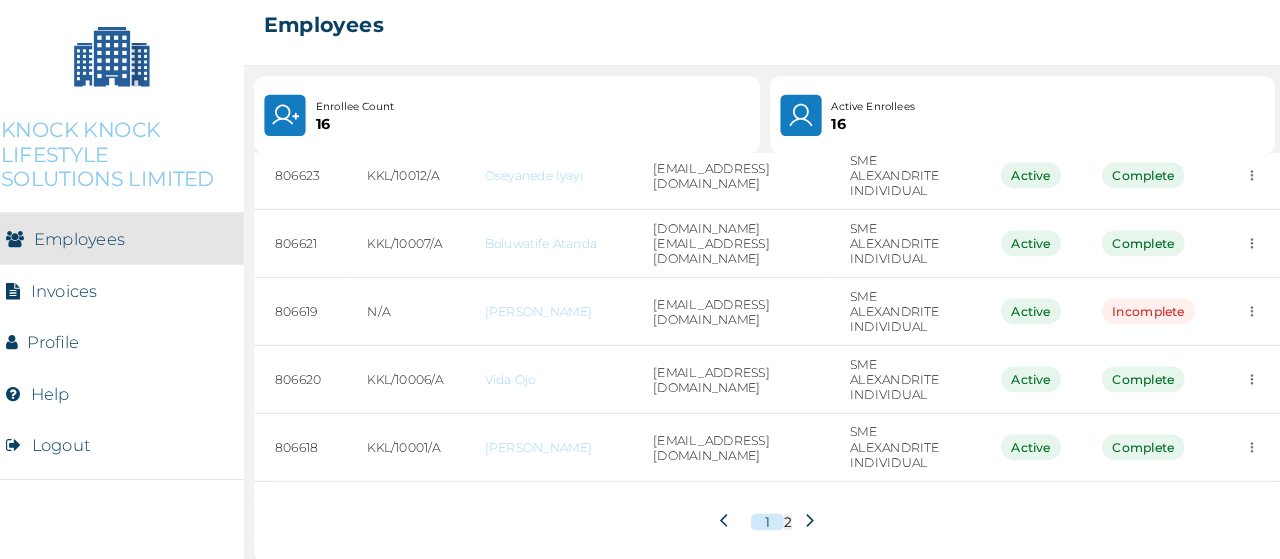 click 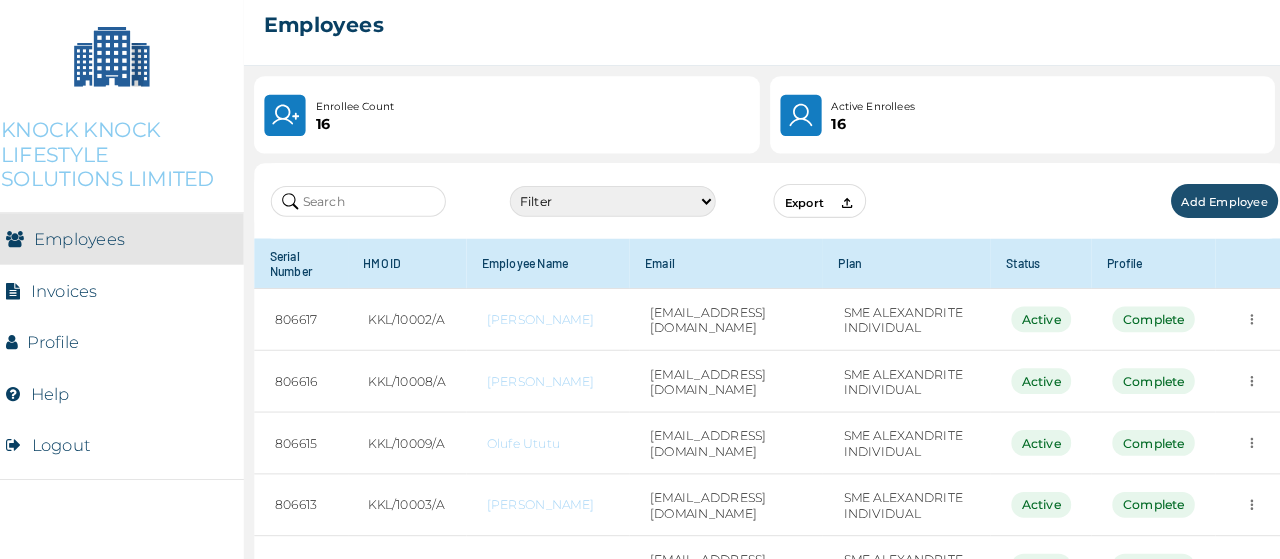scroll, scrollTop: 214, scrollLeft: 0, axis: vertical 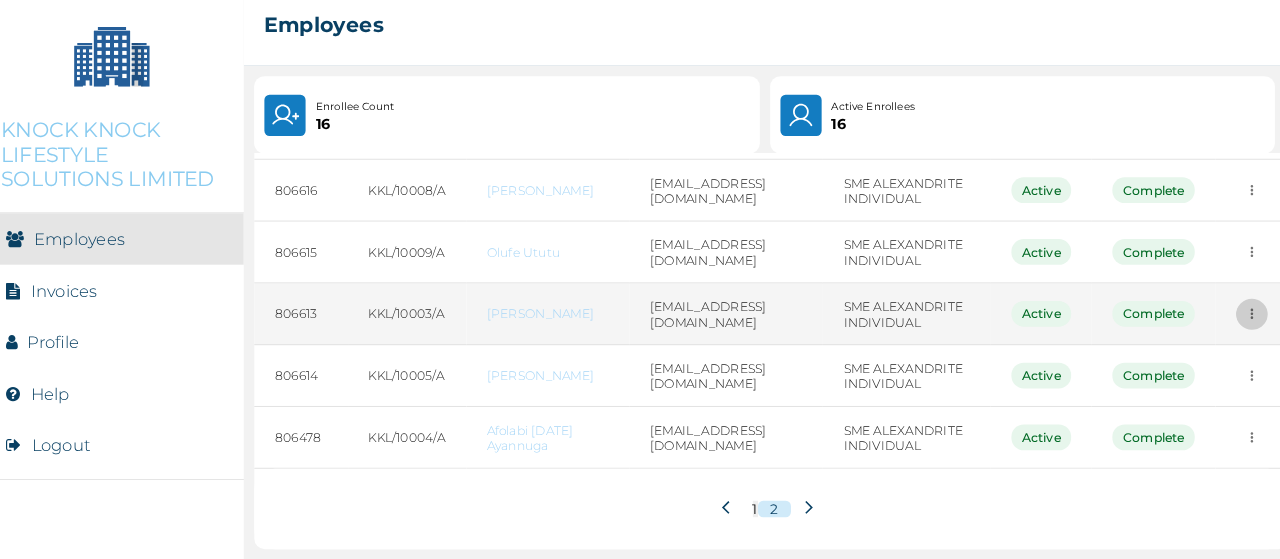 click 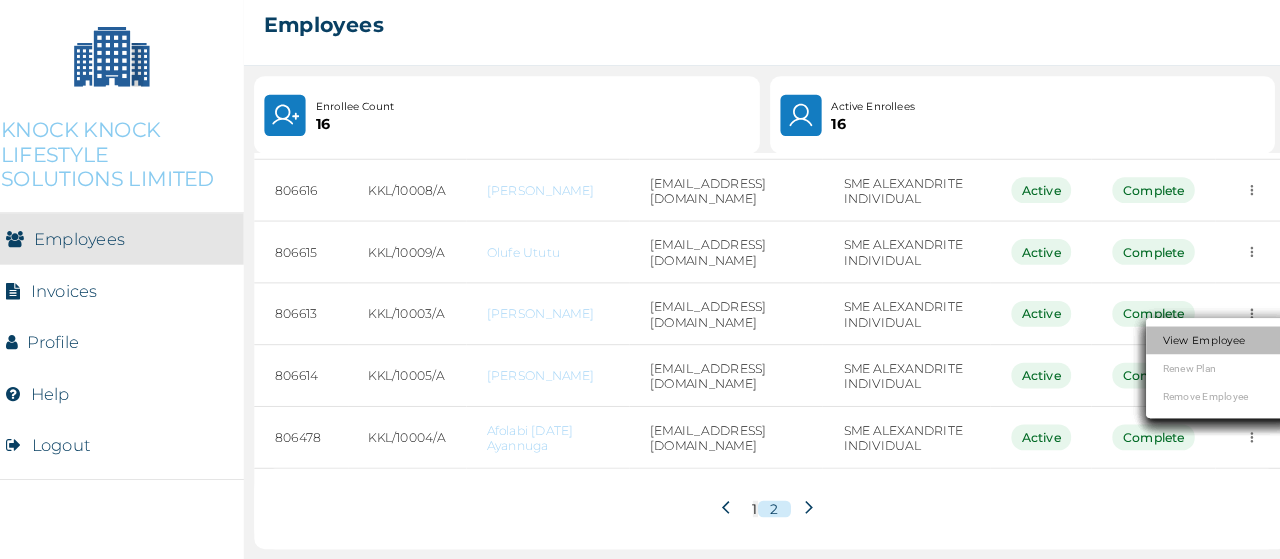 click on "View Employee" at bounding box center (1188, 346) 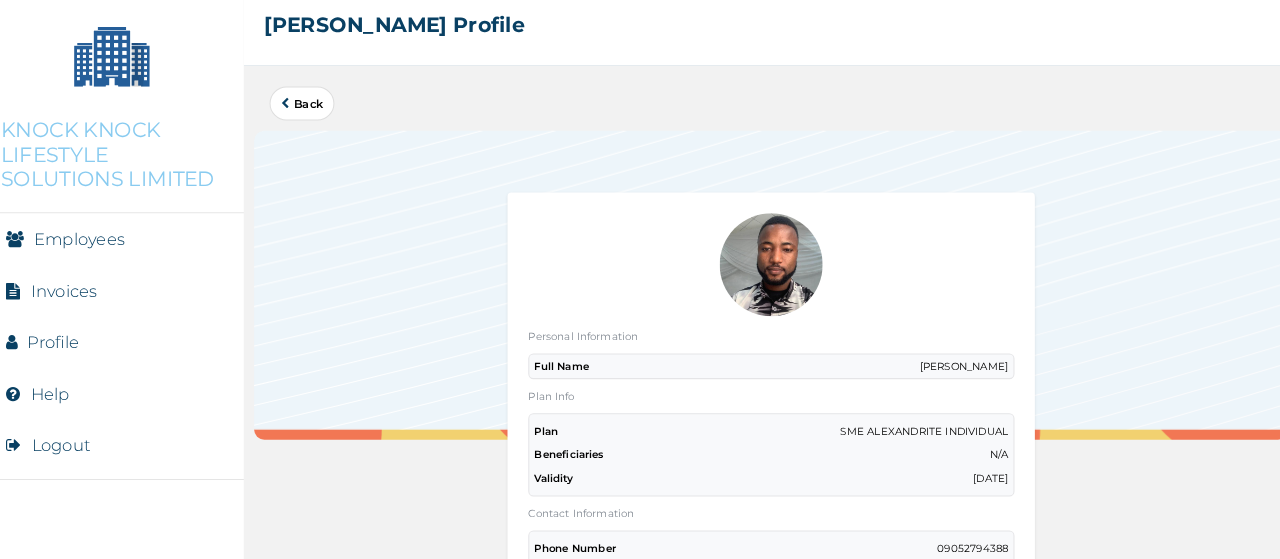 click on "Back" at bounding box center [312, 116] 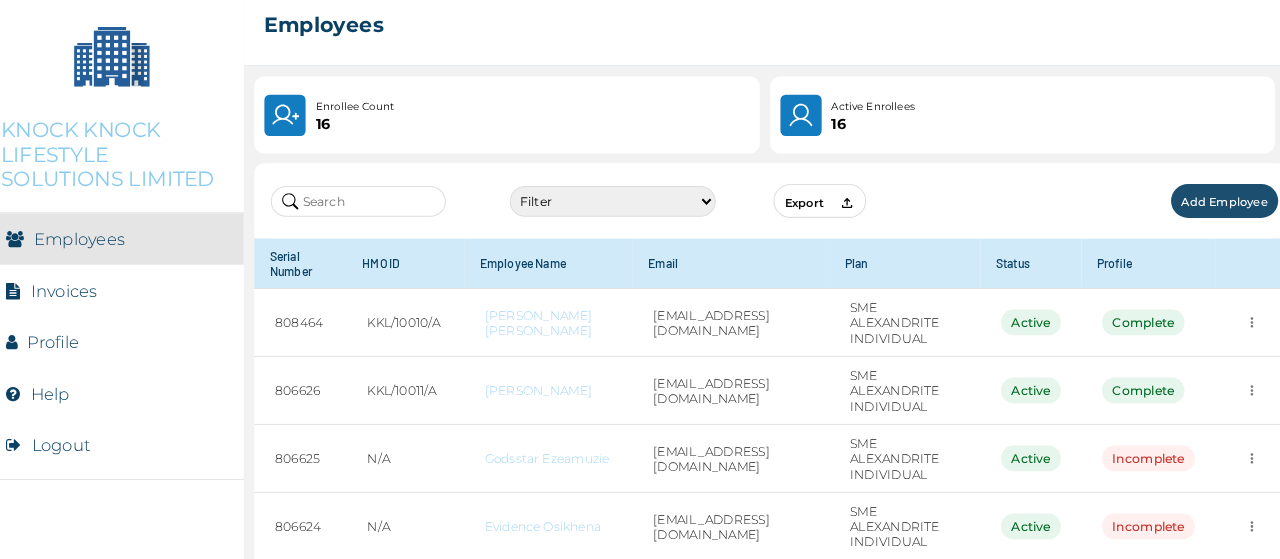 scroll, scrollTop: 473, scrollLeft: 0, axis: vertical 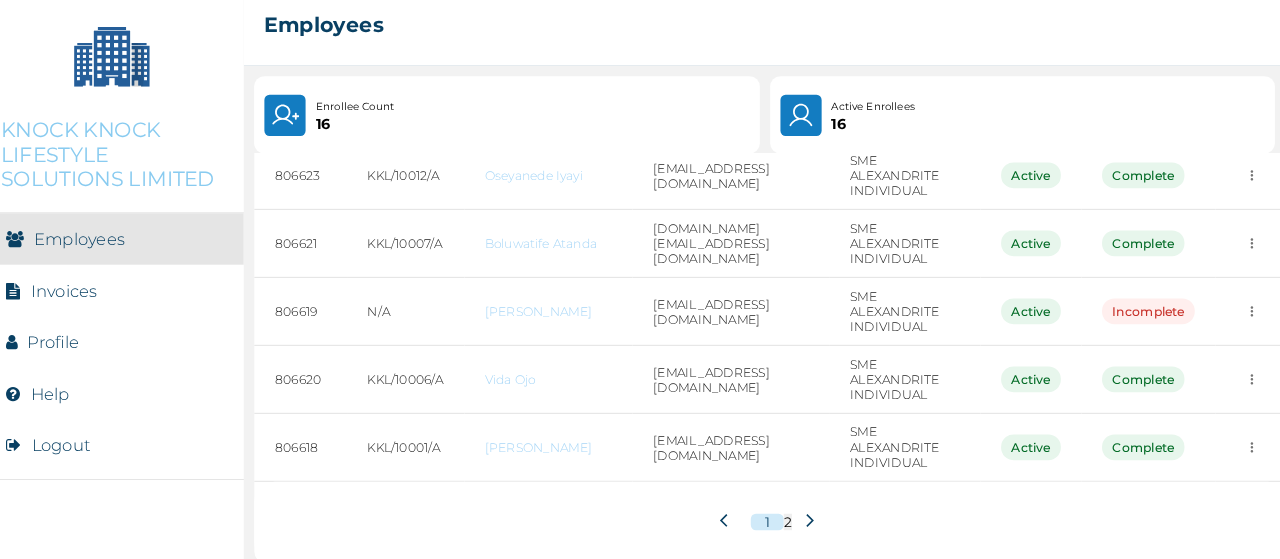 click 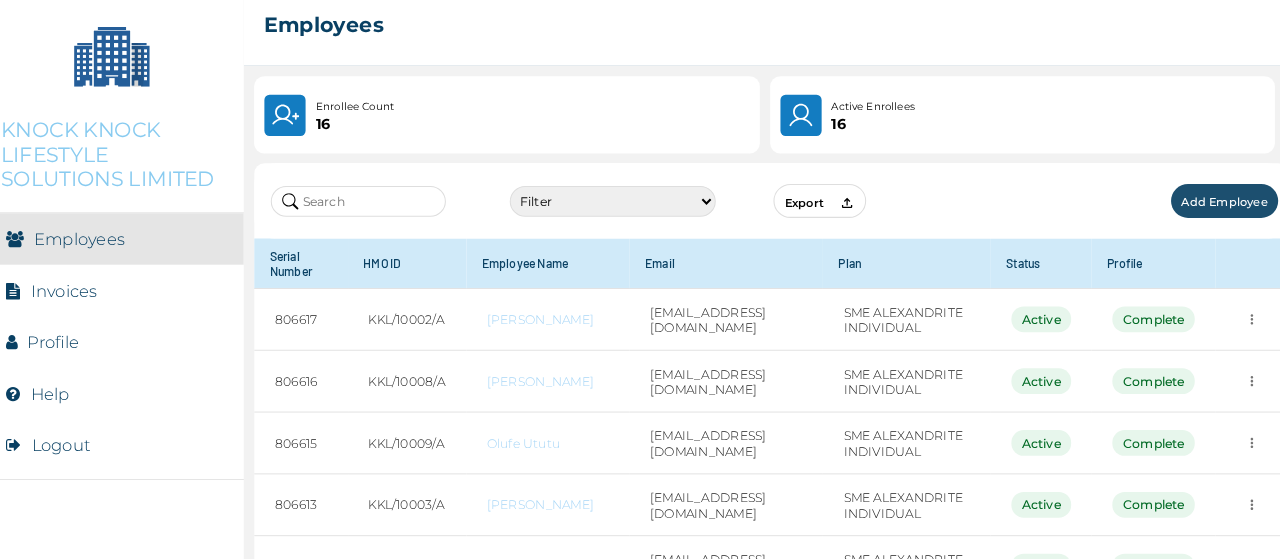 scroll, scrollTop: 214, scrollLeft: 0, axis: vertical 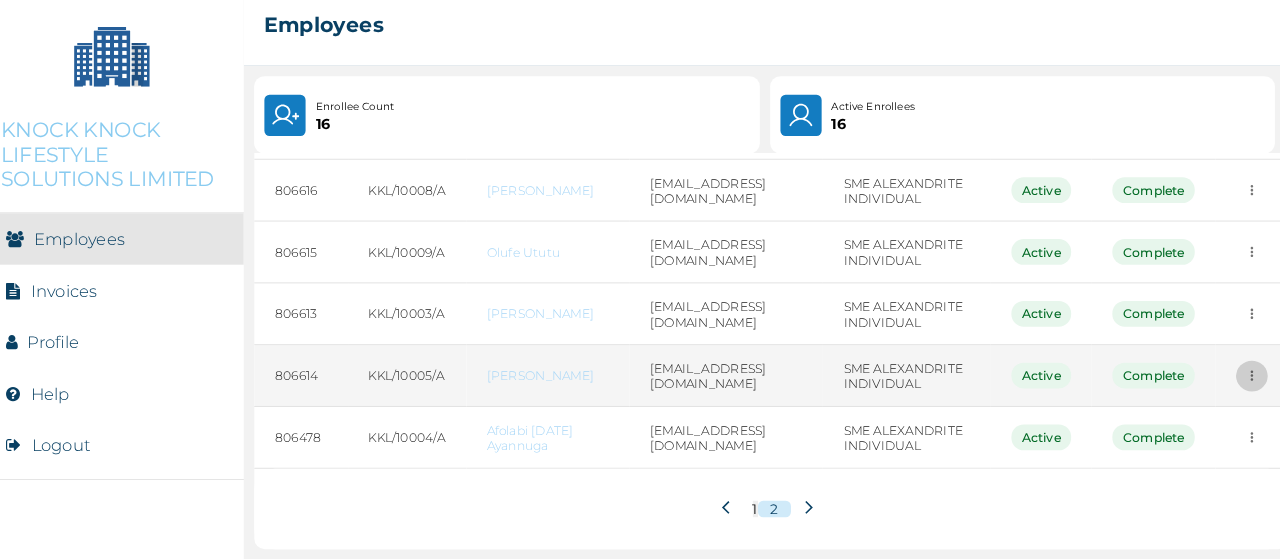 click 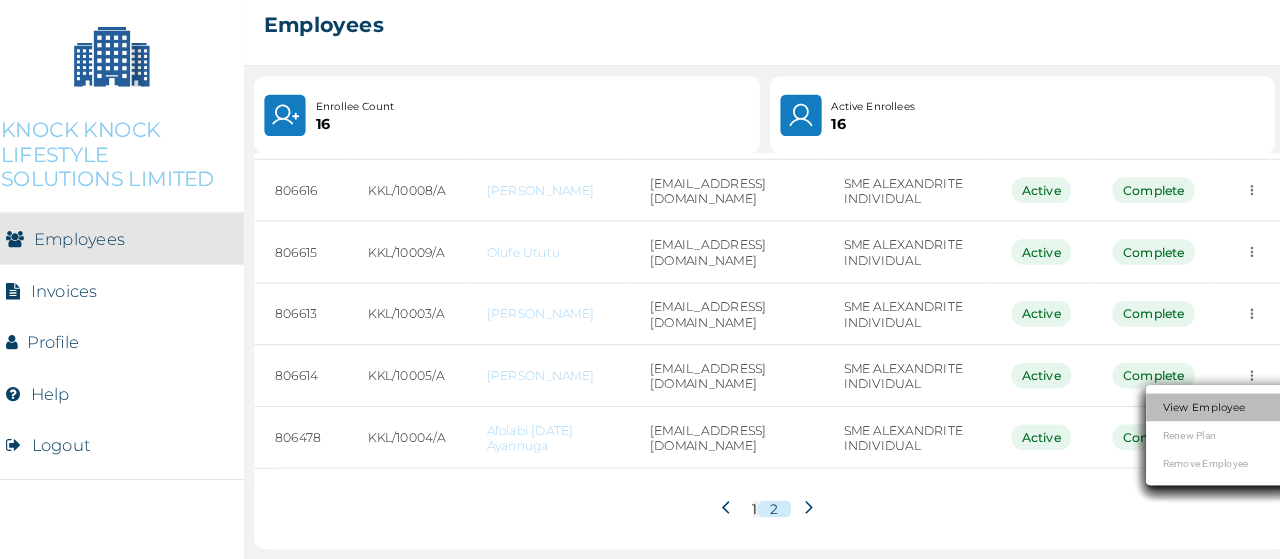click on "View Employee" at bounding box center [1188, 411] 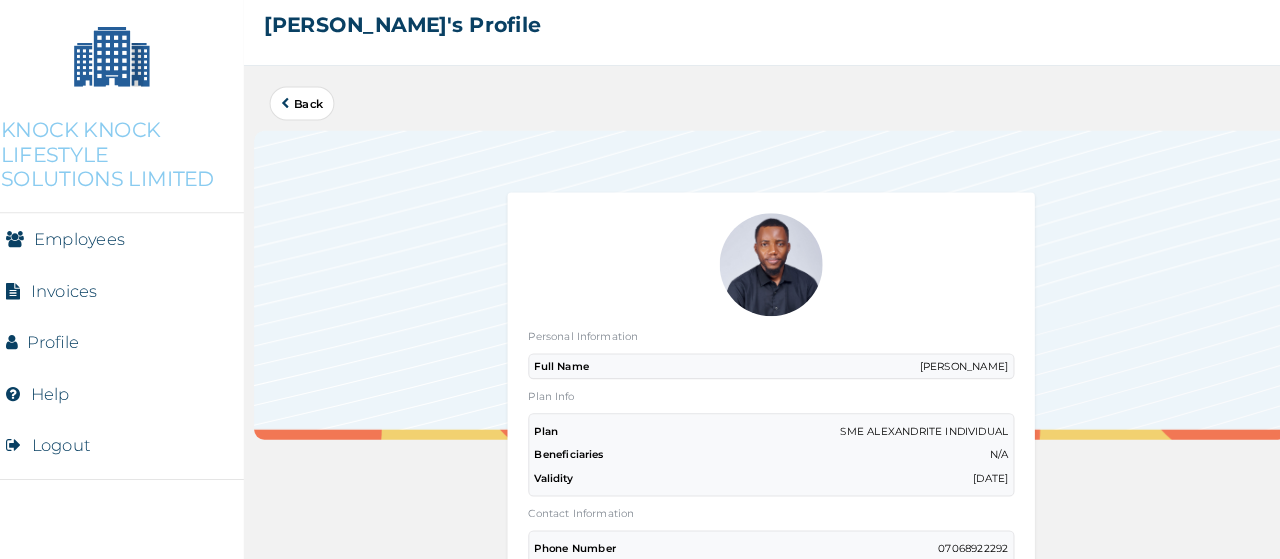 click on "Back" at bounding box center (312, 116) 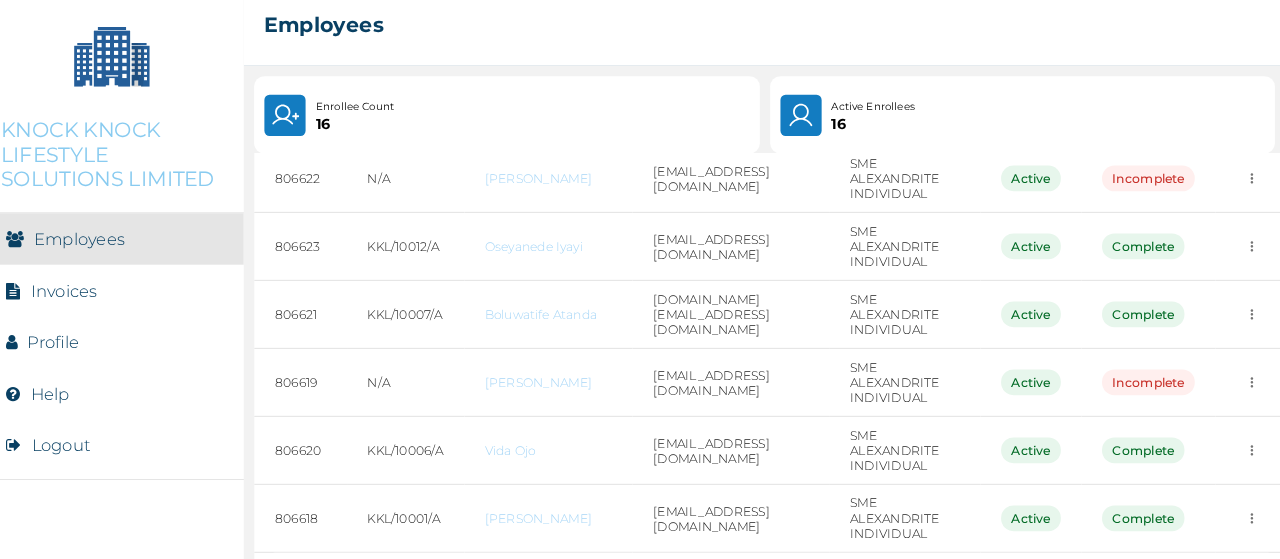 scroll, scrollTop: 473, scrollLeft: 0, axis: vertical 